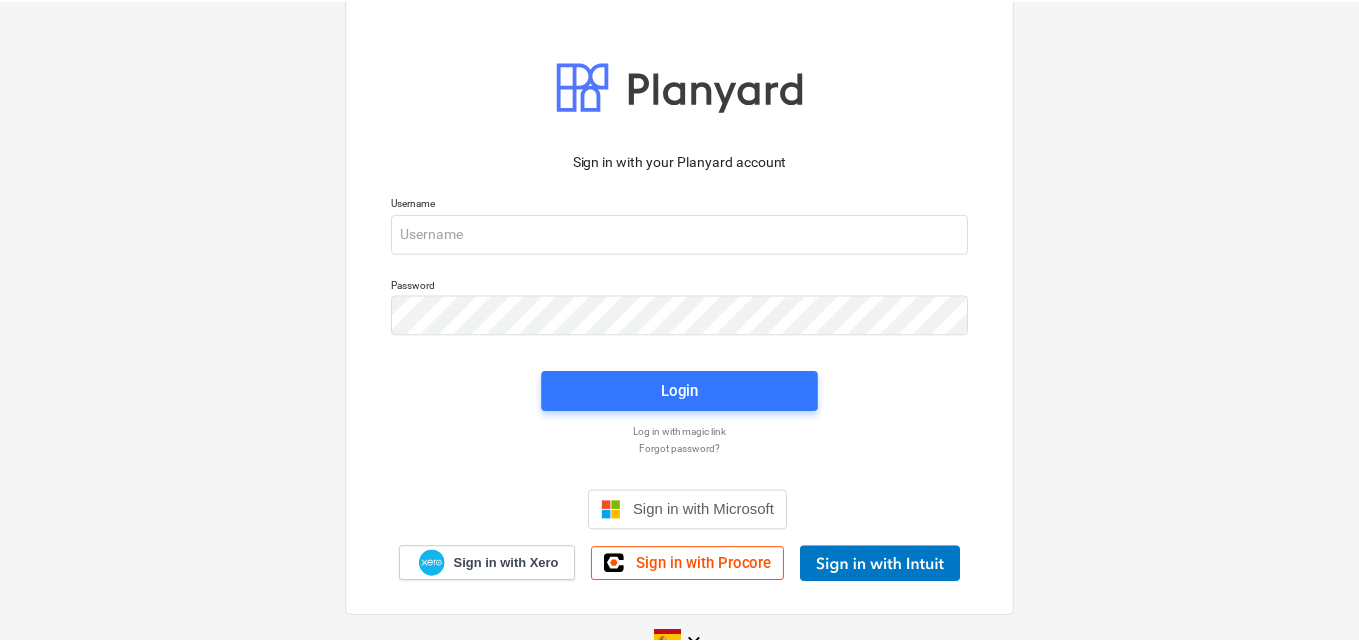 scroll, scrollTop: 0, scrollLeft: 0, axis: both 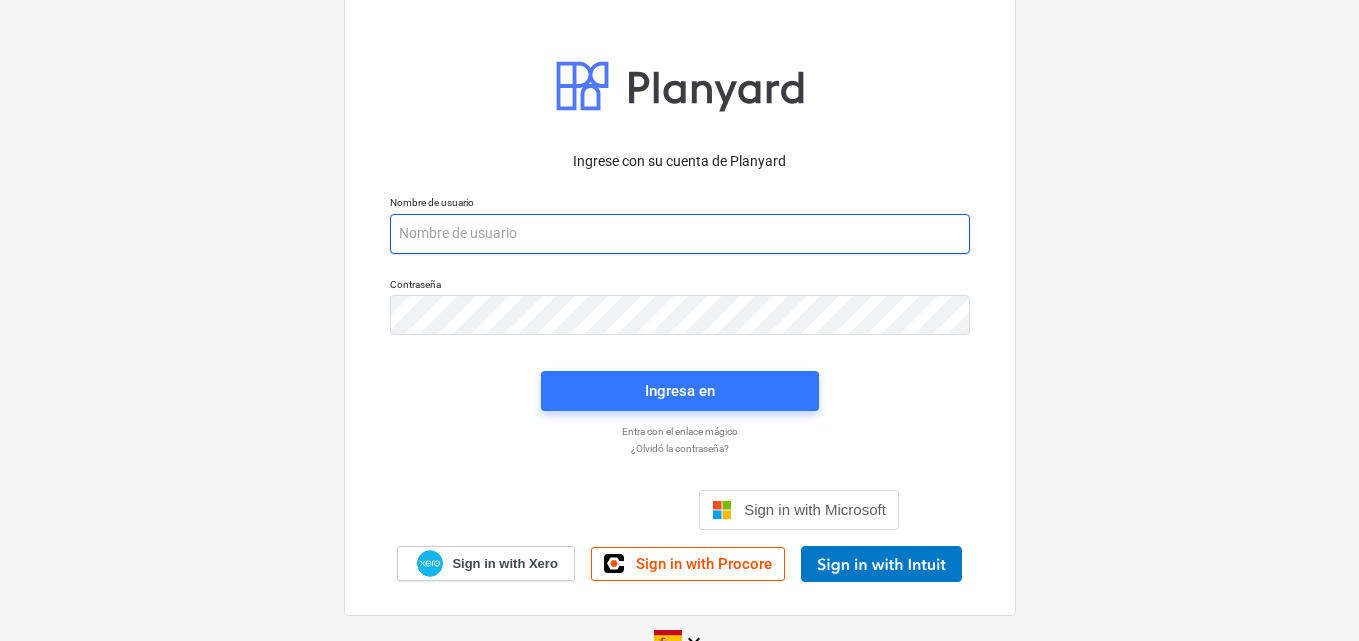 click at bounding box center (680, 234) 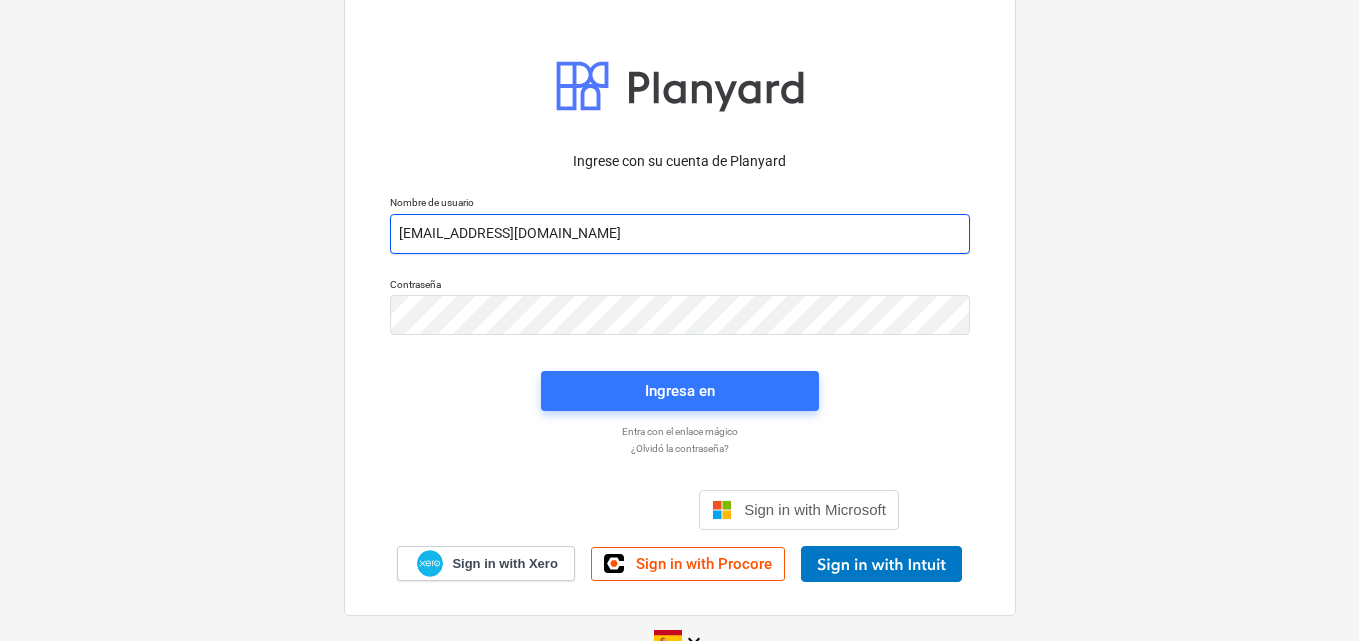 click on "info+catiland@catilandpanama.com" at bounding box center [680, 234] 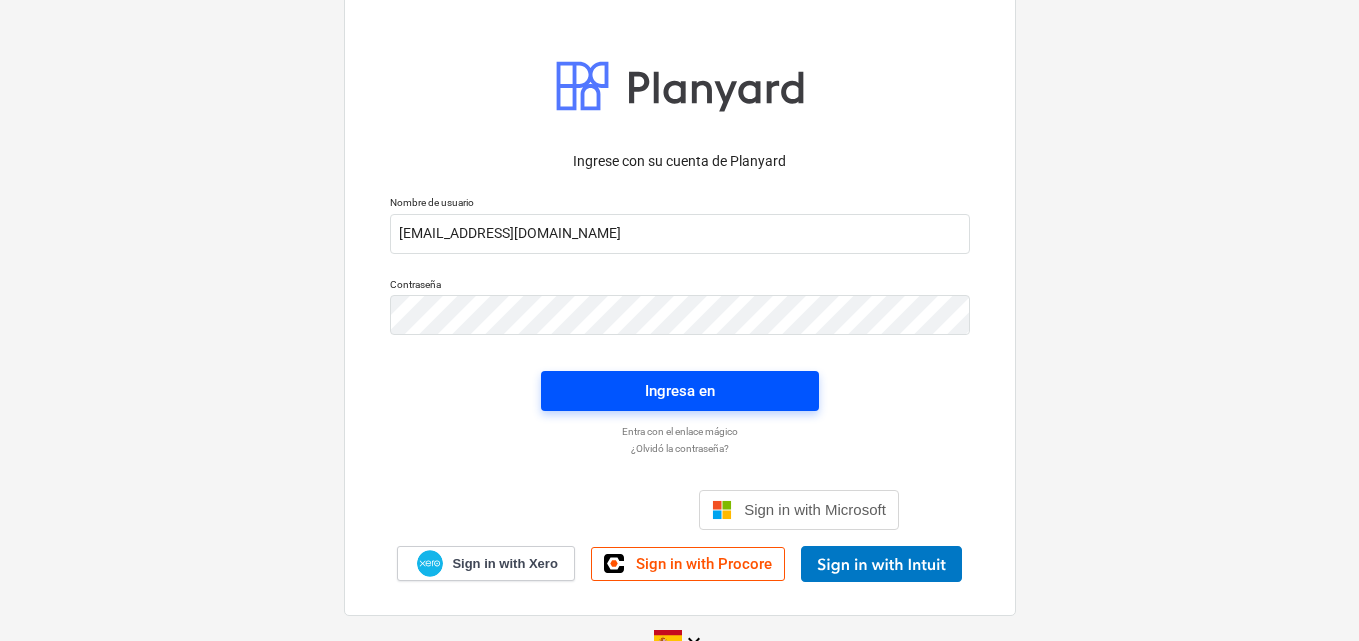 click on "Ingresa en" at bounding box center (680, 391) 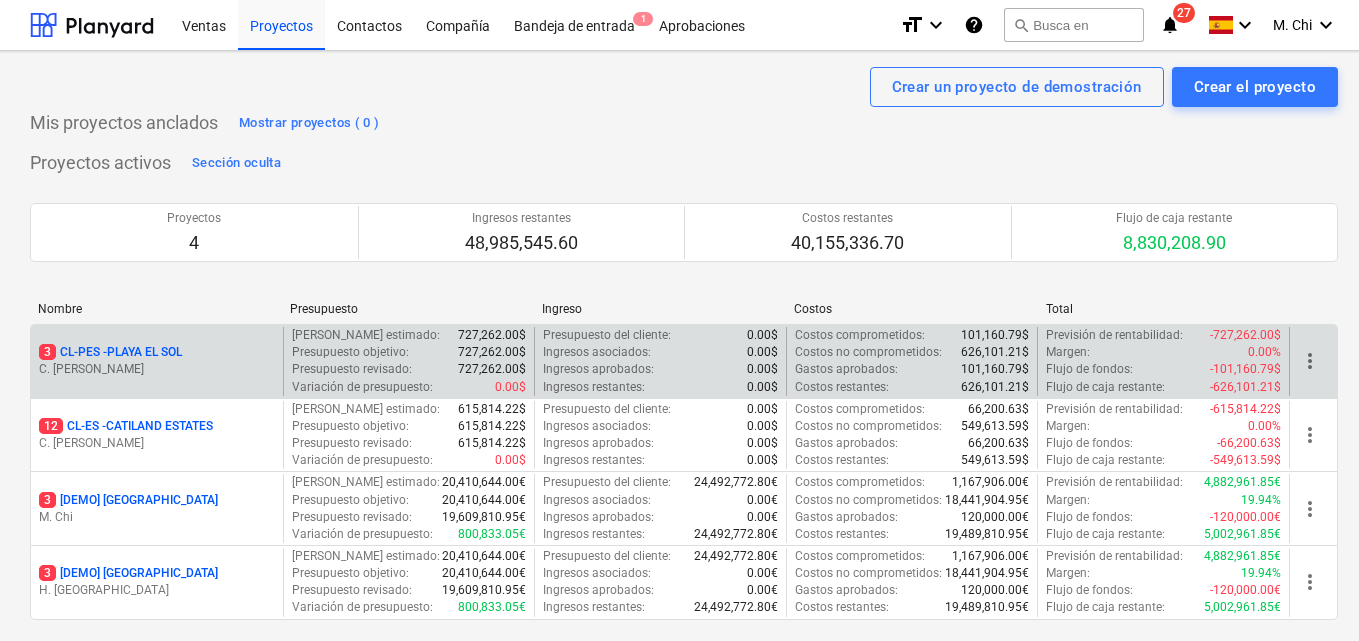 click on "3  CL-PES -  PLAYA EL SOL" at bounding box center (157, 352) 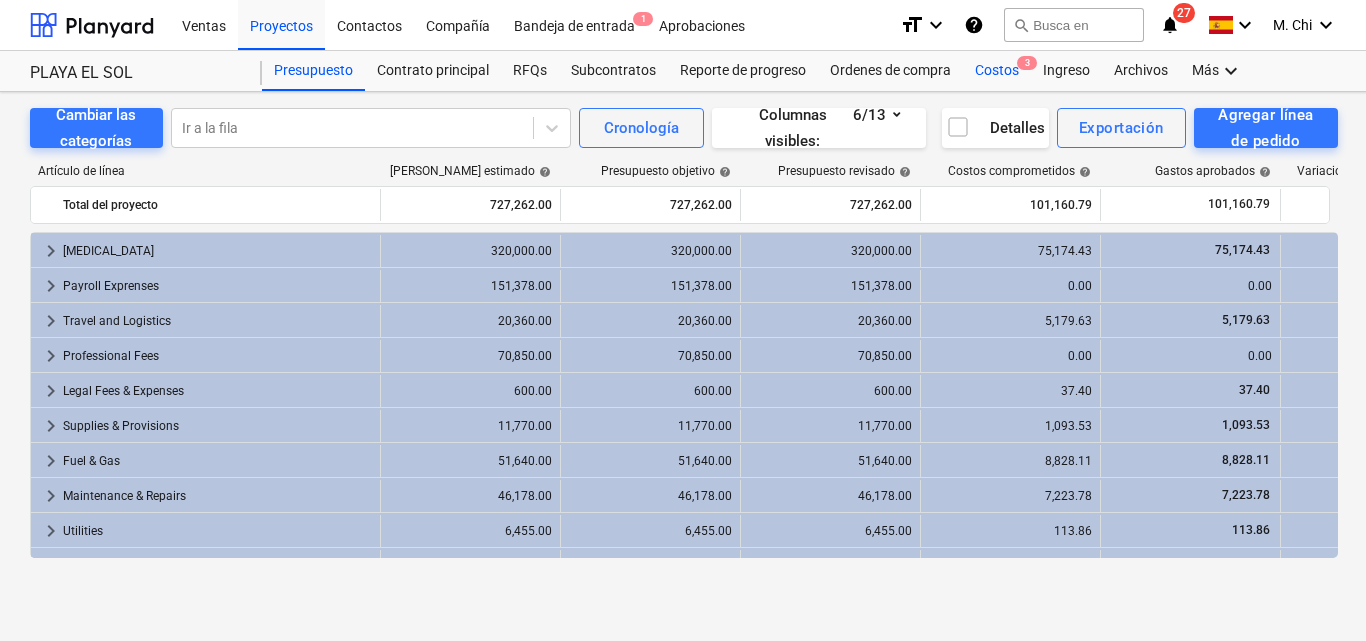 click on "Costos 3" at bounding box center [997, 71] 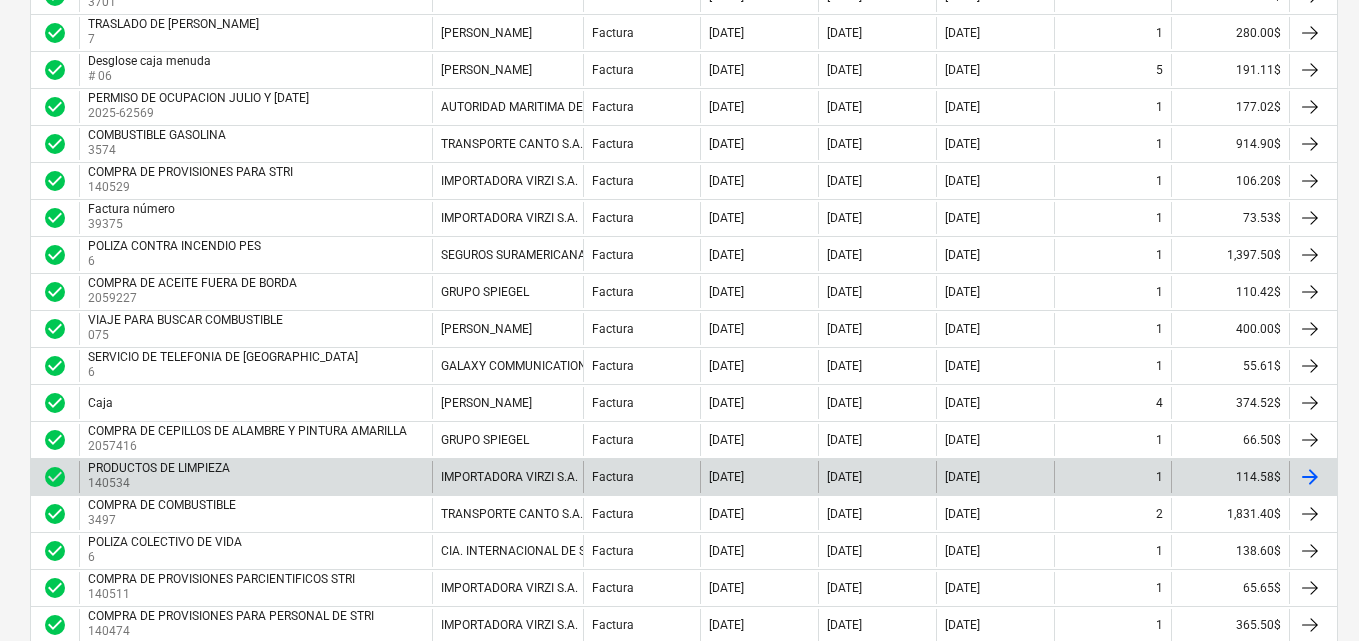 scroll, scrollTop: 500, scrollLeft: 0, axis: vertical 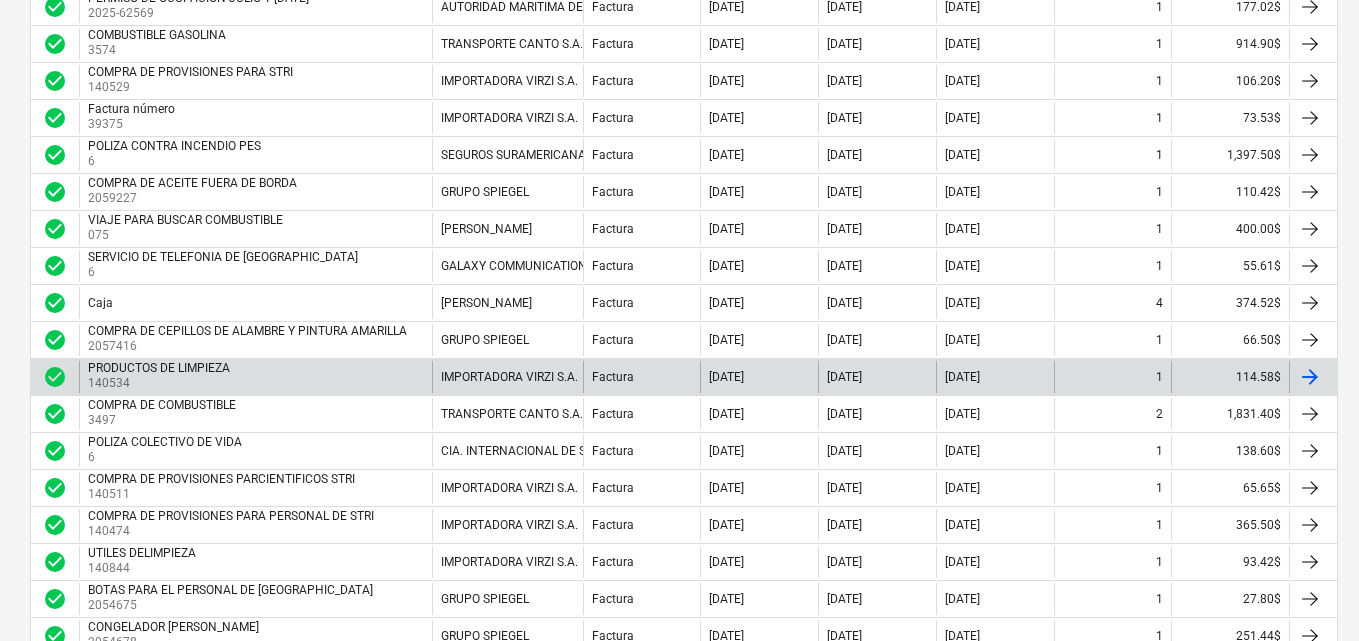 click on "140534" at bounding box center [161, 383] 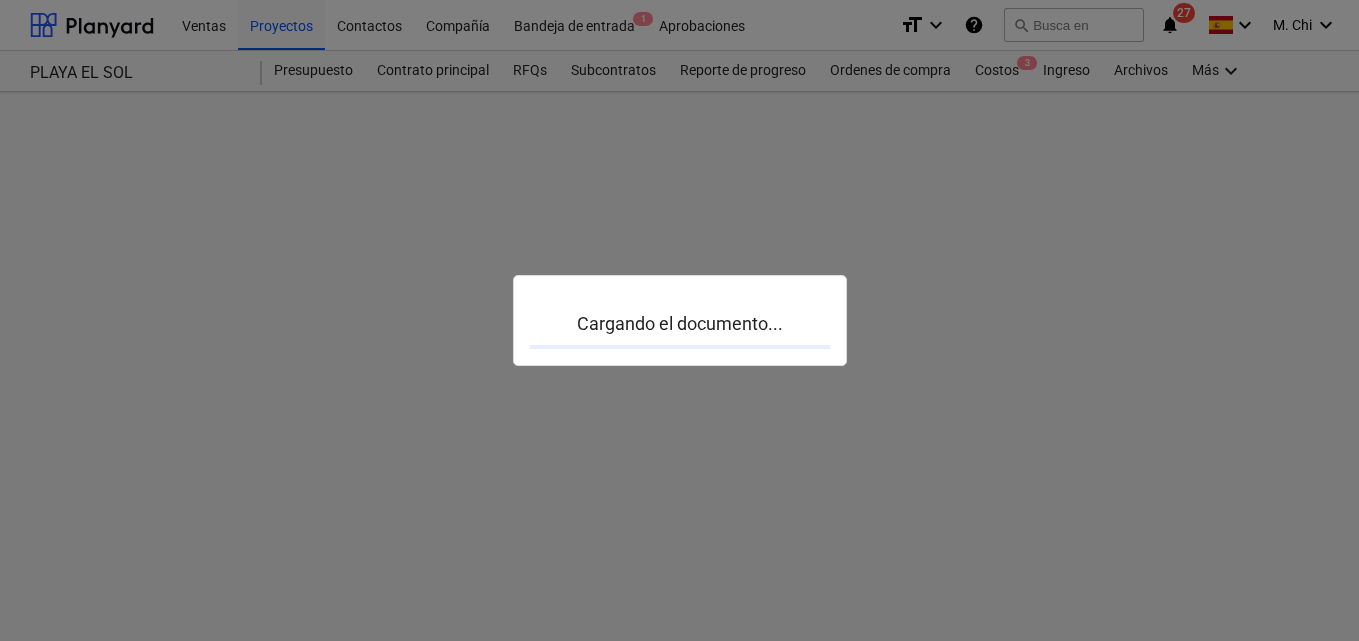 scroll, scrollTop: 0, scrollLeft: 0, axis: both 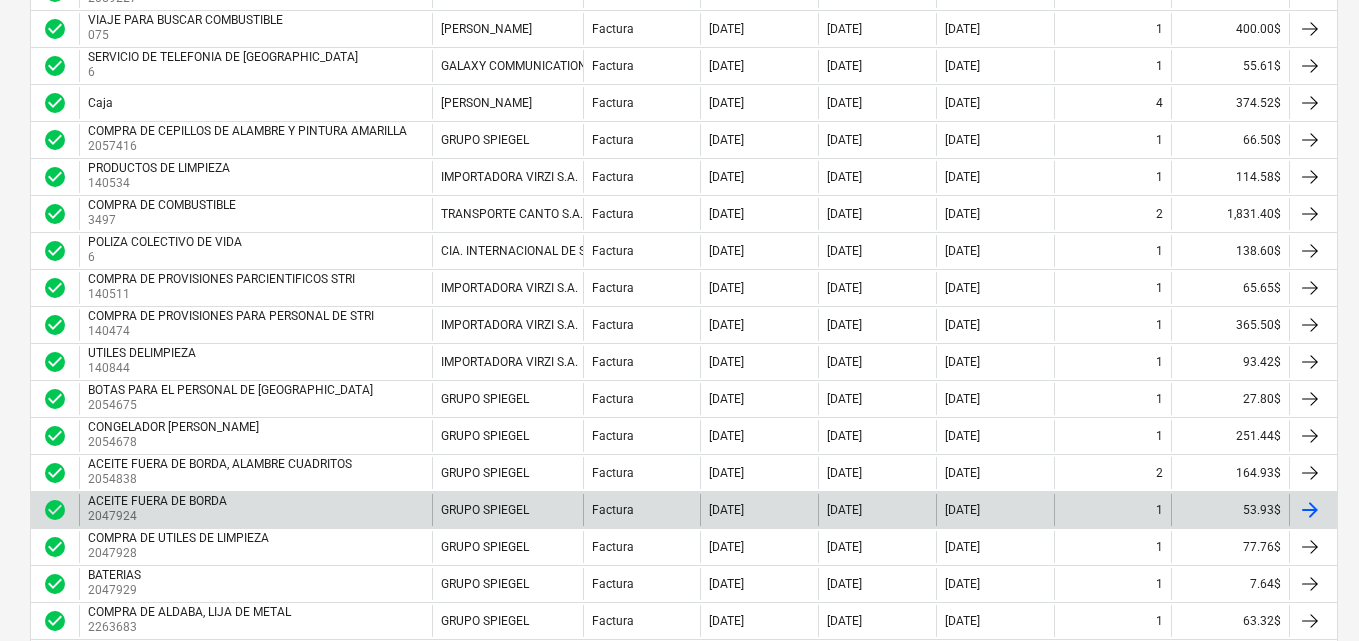 click on "2047924" at bounding box center (159, 516) 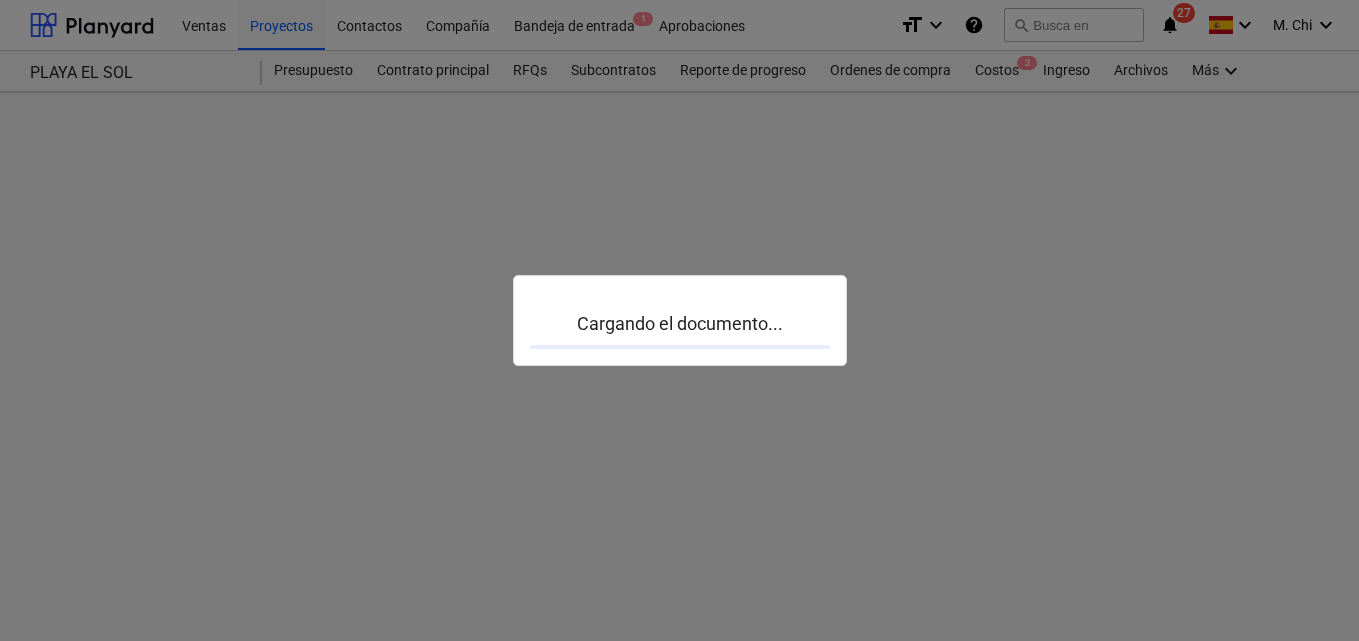 scroll, scrollTop: 0, scrollLeft: 0, axis: both 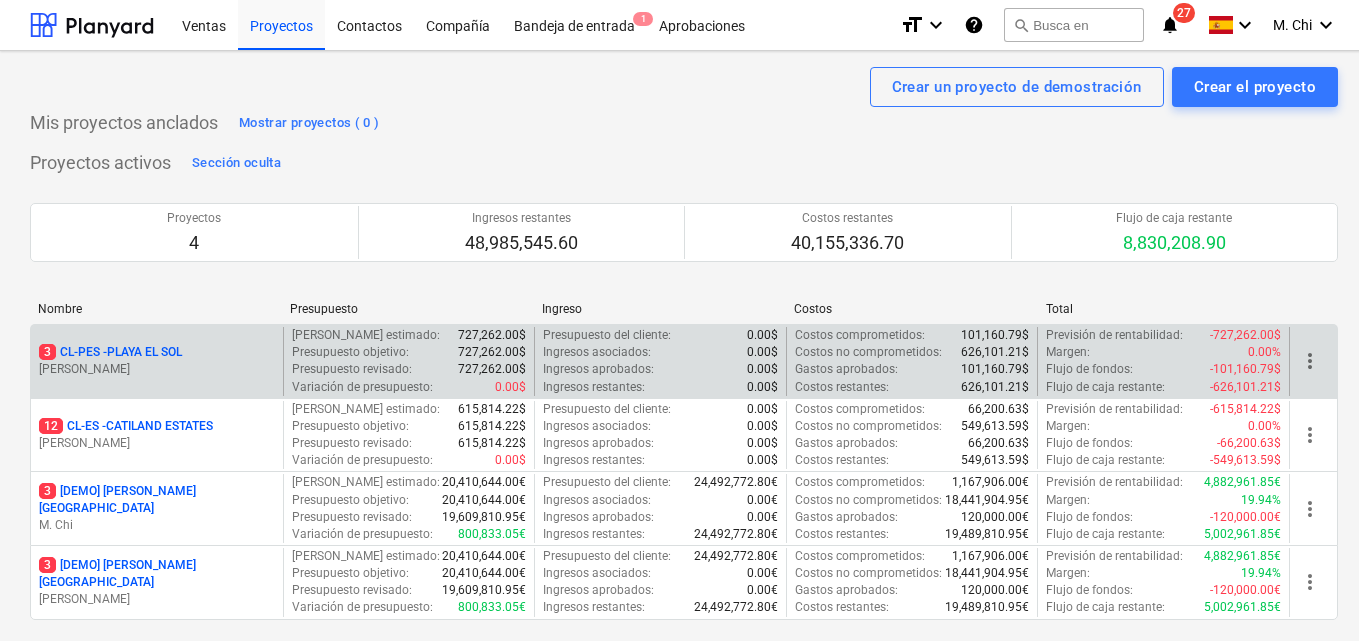 click on "[PERSON_NAME]" at bounding box center [157, 369] 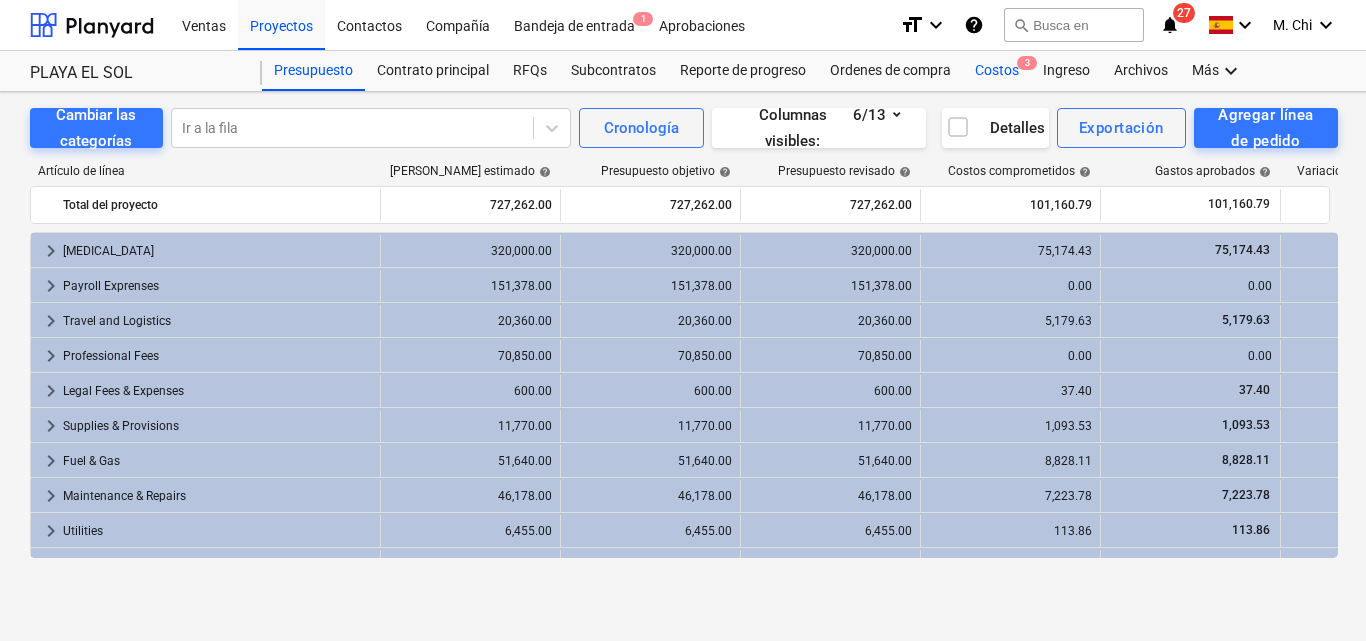click on "Costos 3" at bounding box center (997, 71) 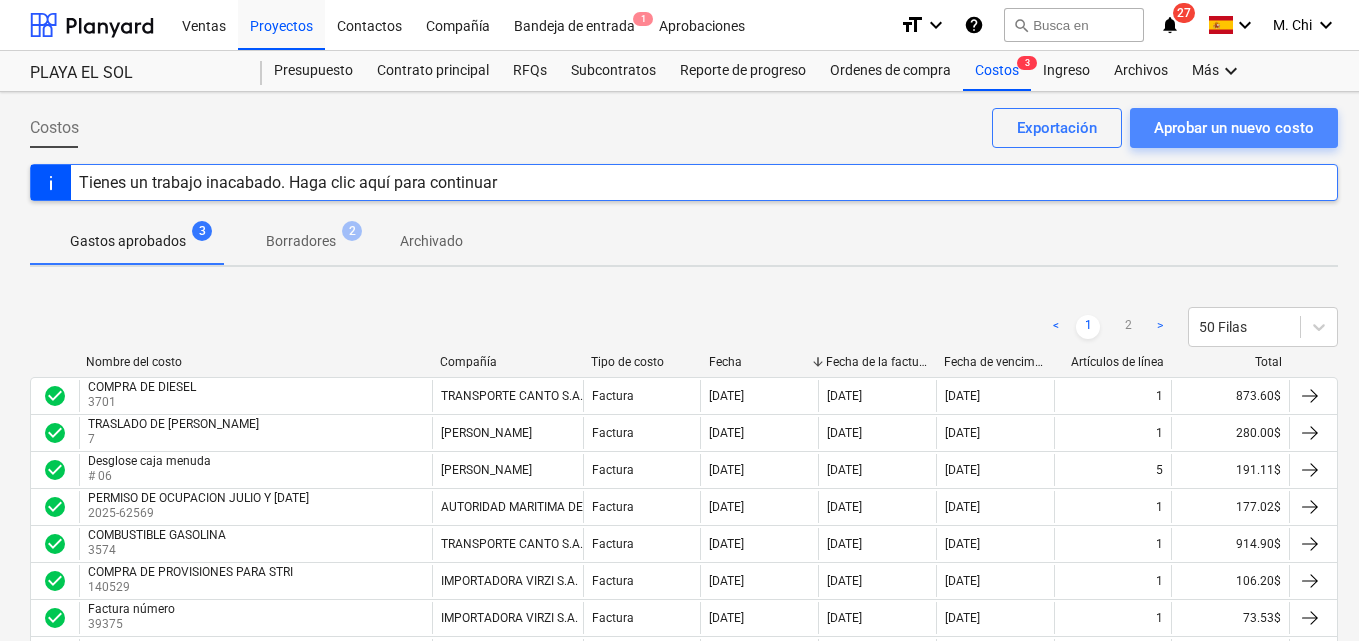 click on "Aprobar un nuevo costo" at bounding box center (1234, 128) 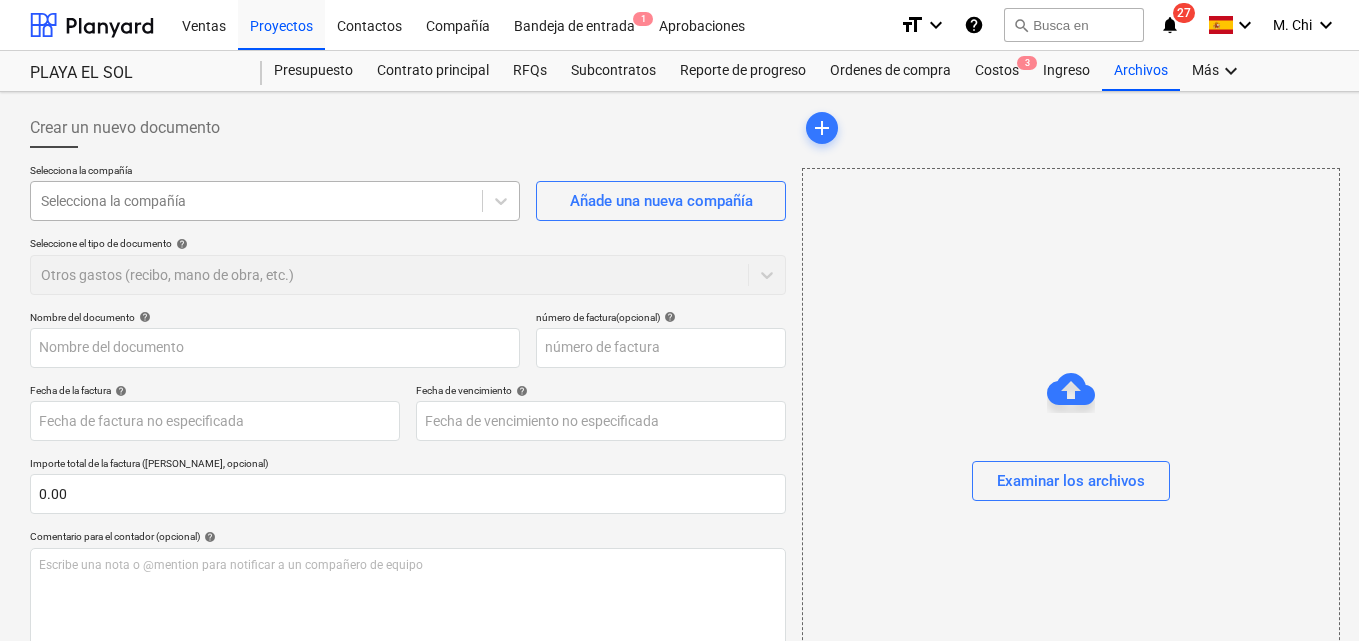 click on "Selecciona la compañía" at bounding box center [275, 201] 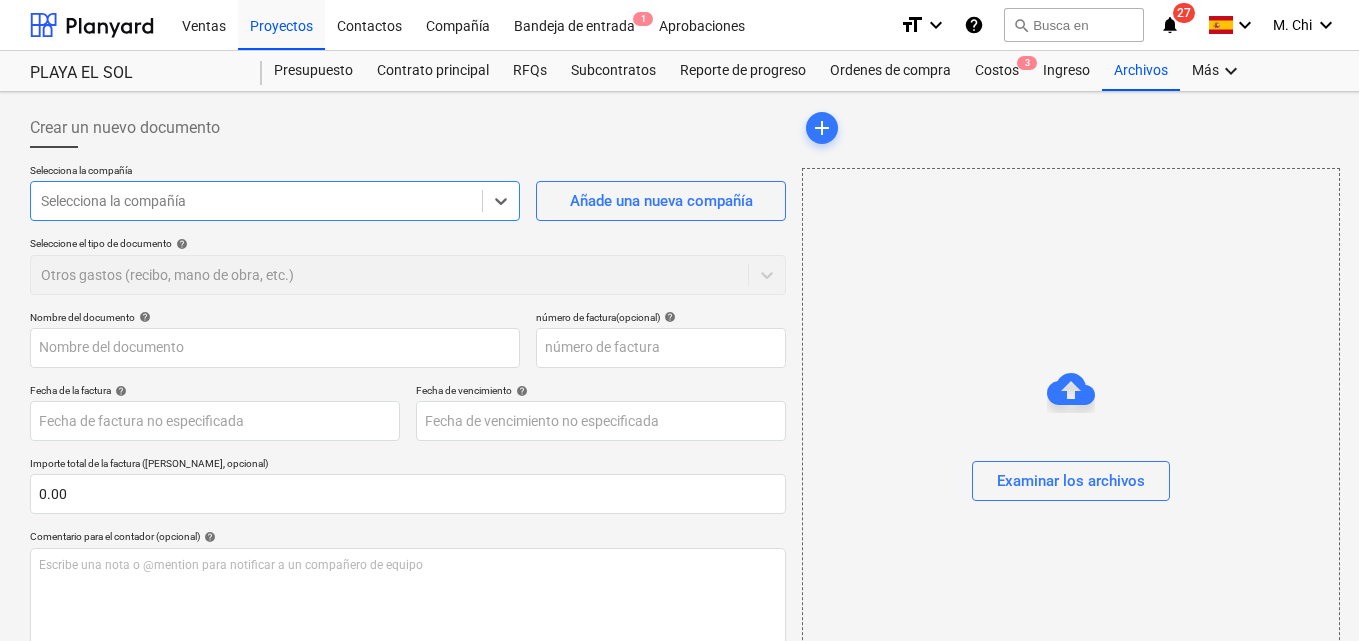 click at bounding box center (256, 201) 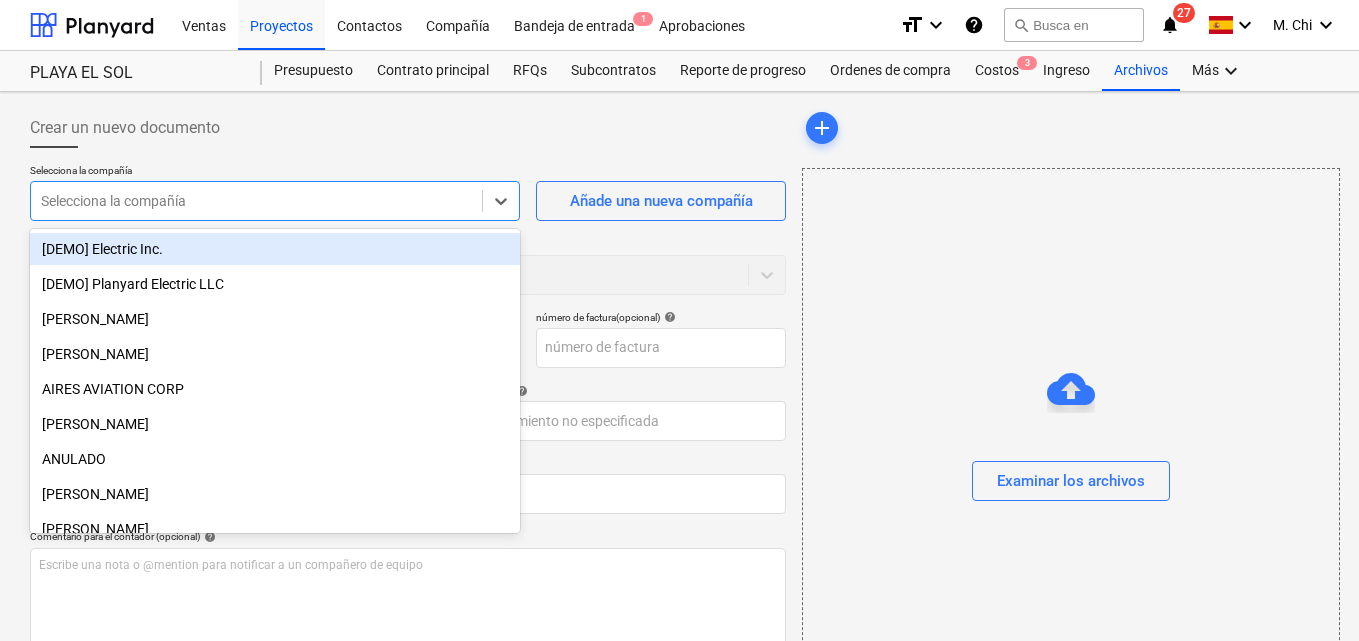 click at bounding box center (256, 201) 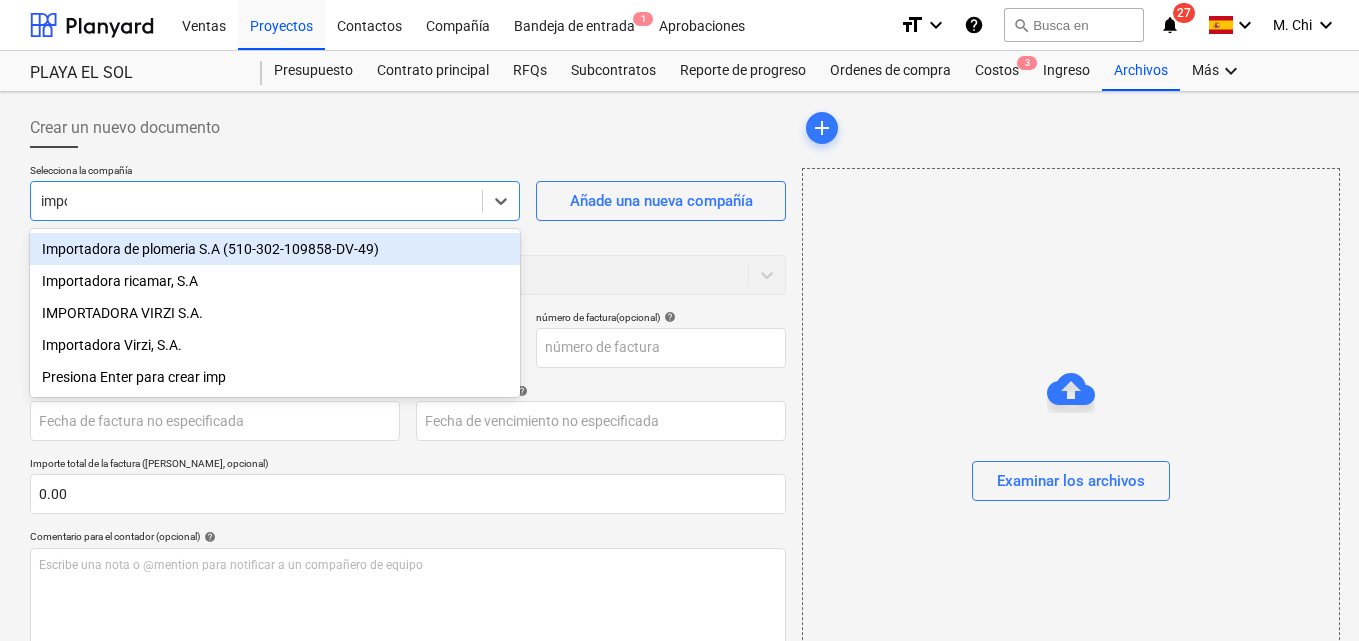 type on "impor" 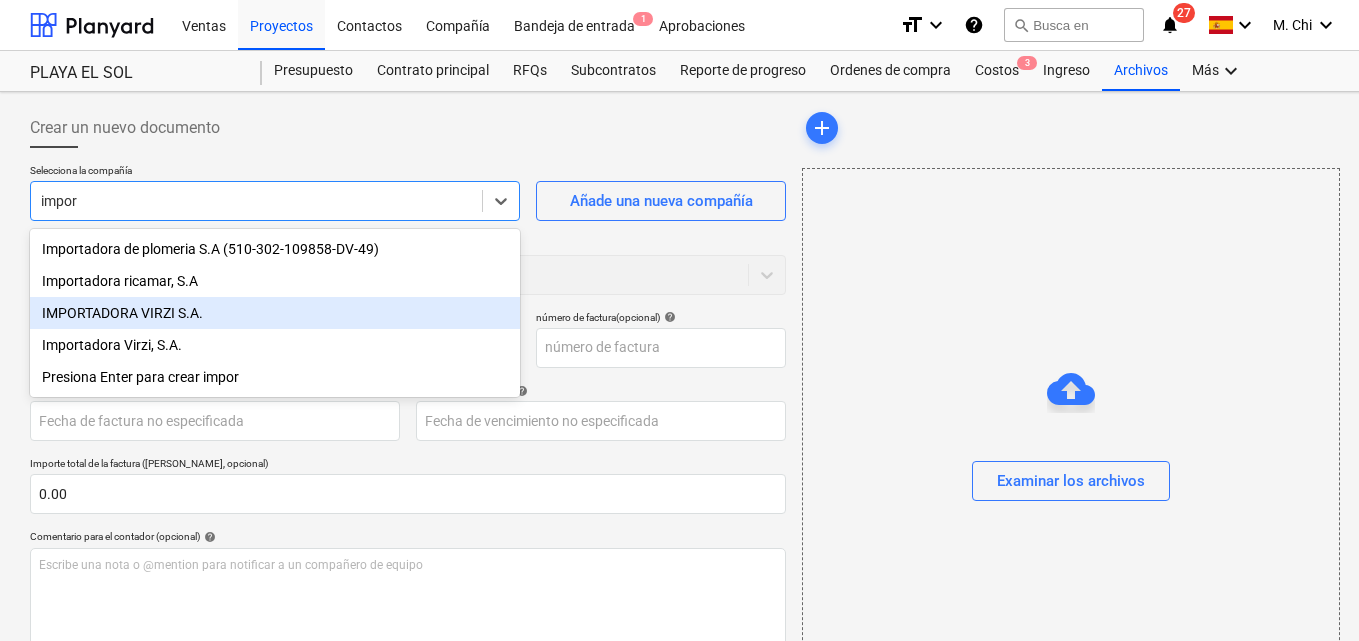 click on "IMPORTADORA VIRZI S.A." at bounding box center [275, 313] 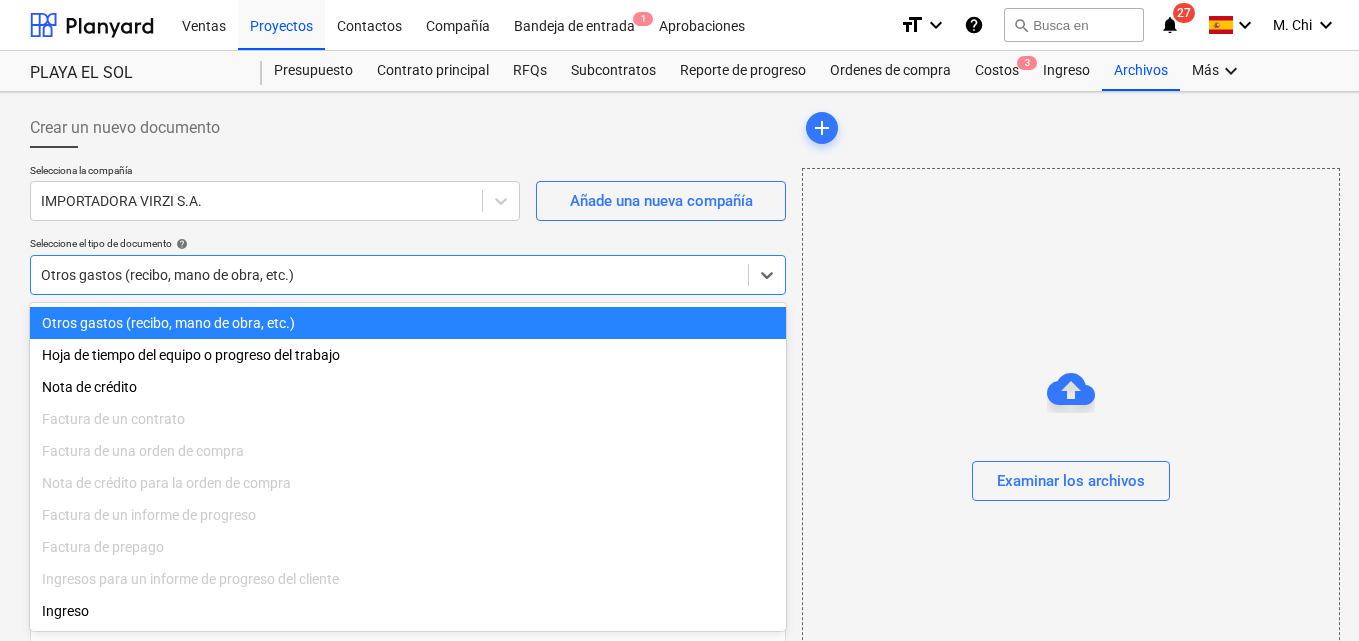 drag, startPoint x: 157, startPoint y: 276, endPoint x: 125, endPoint y: 375, distance: 104.04326 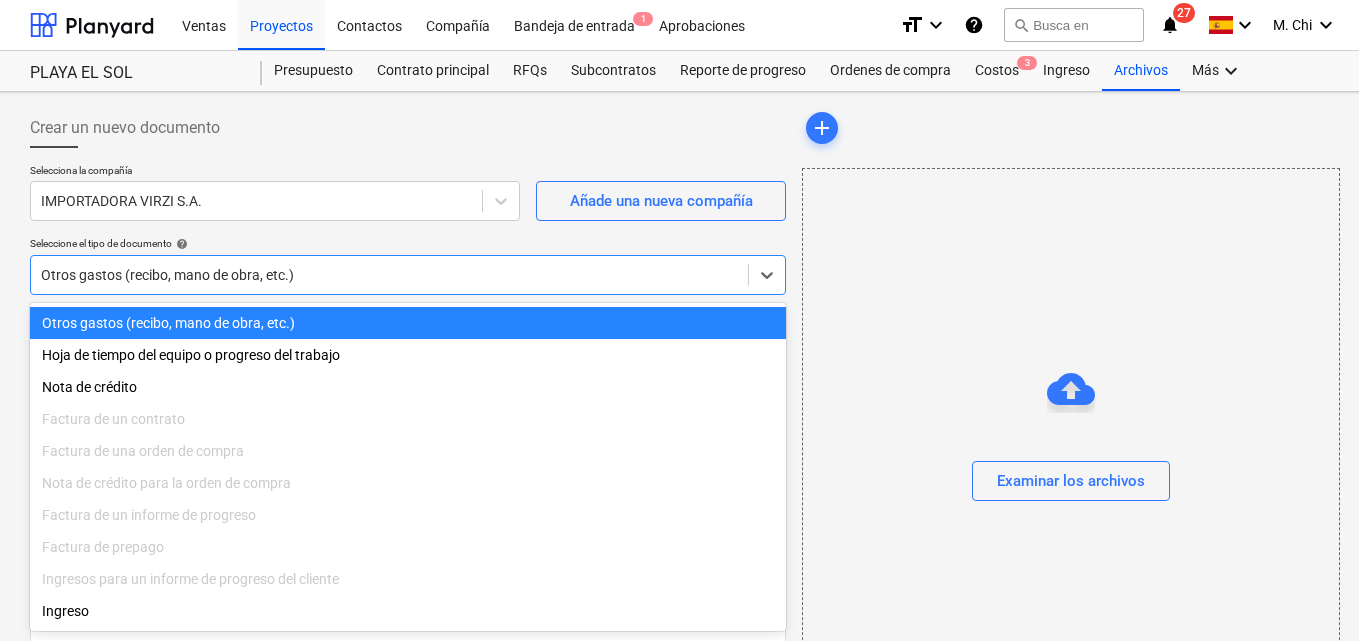 click on "Otros gastos (recibo, mano de obra, etc.)" at bounding box center (408, 275) 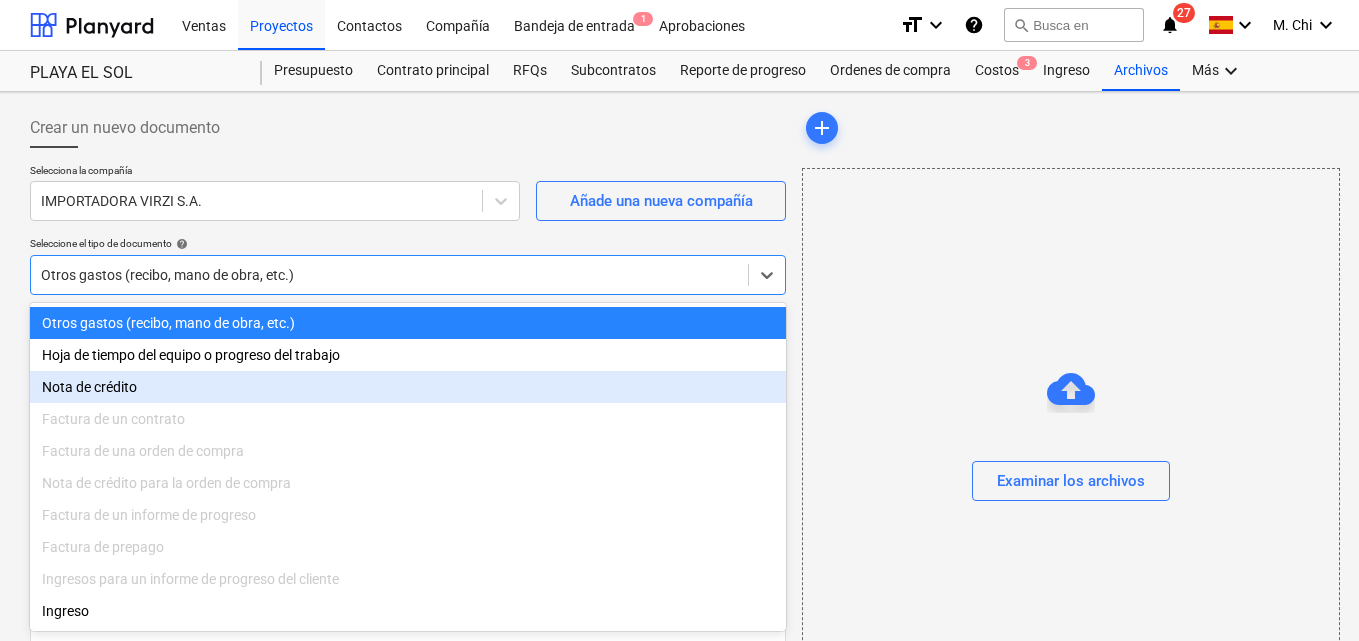 drag, startPoint x: 510, startPoint y: 406, endPoint x: 498, endPoint y: 413, distance: 13.892444 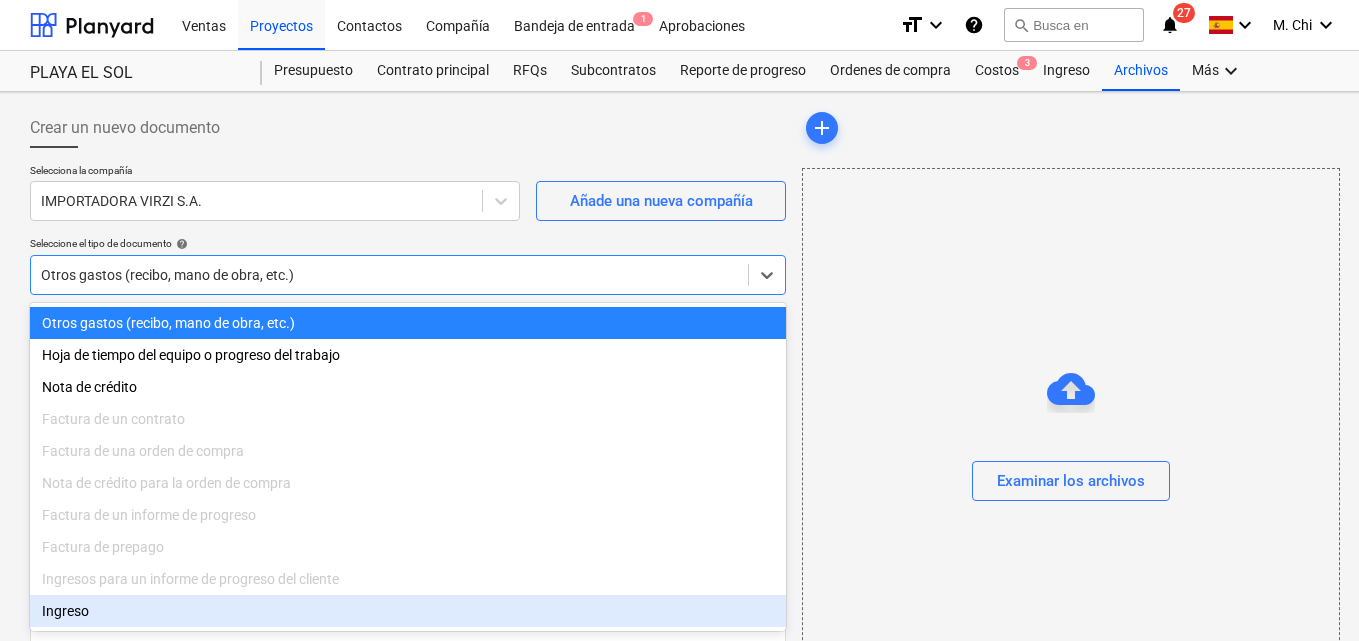 drag, startPoint x: 642, startPoint y: 603, endPoint x: 600, endPoint y: 575, distance: 50.47772 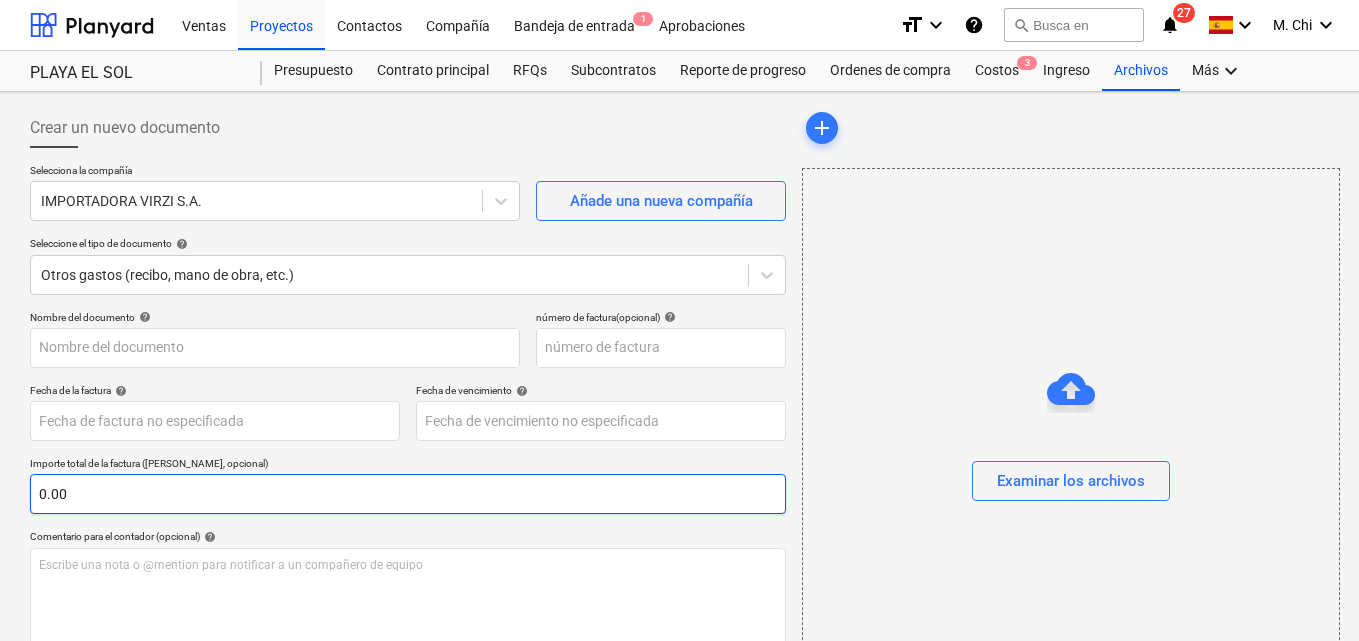 drag, startPoint x: 1099, startPoint y: 557, endPoint x: 775, endPoint y: 509, distance: 327.53625 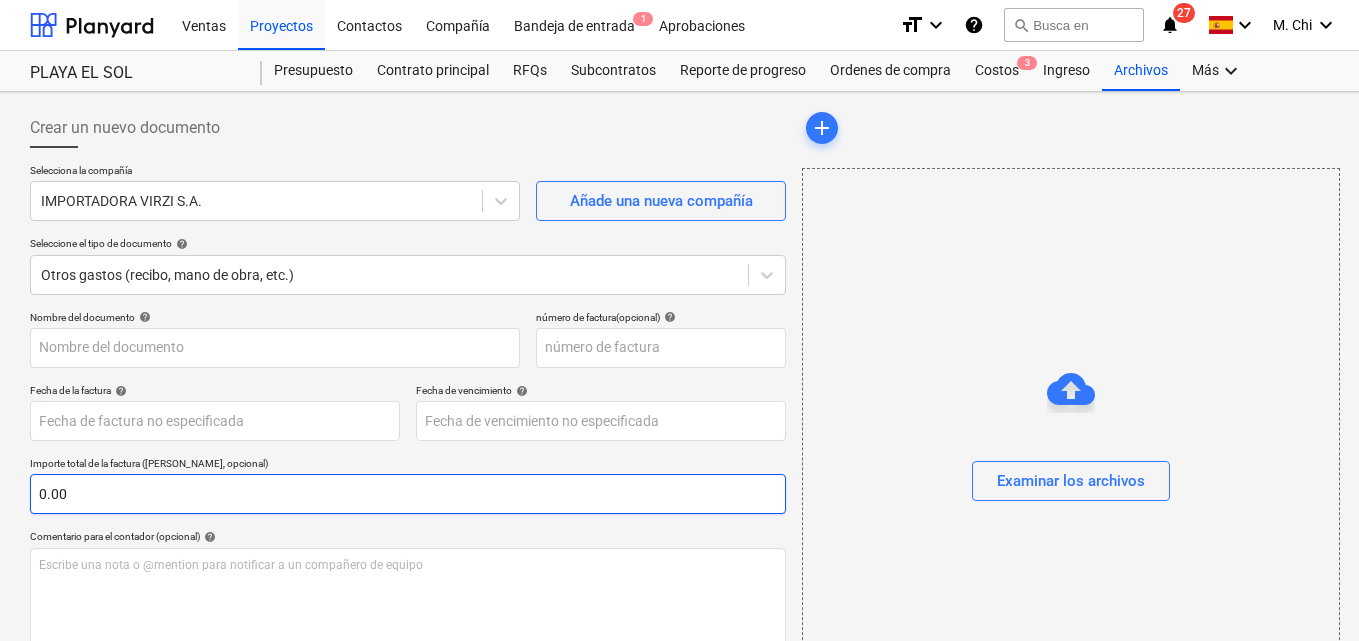 click on "Examinar los archivos" at bounding box center (1071, 441) 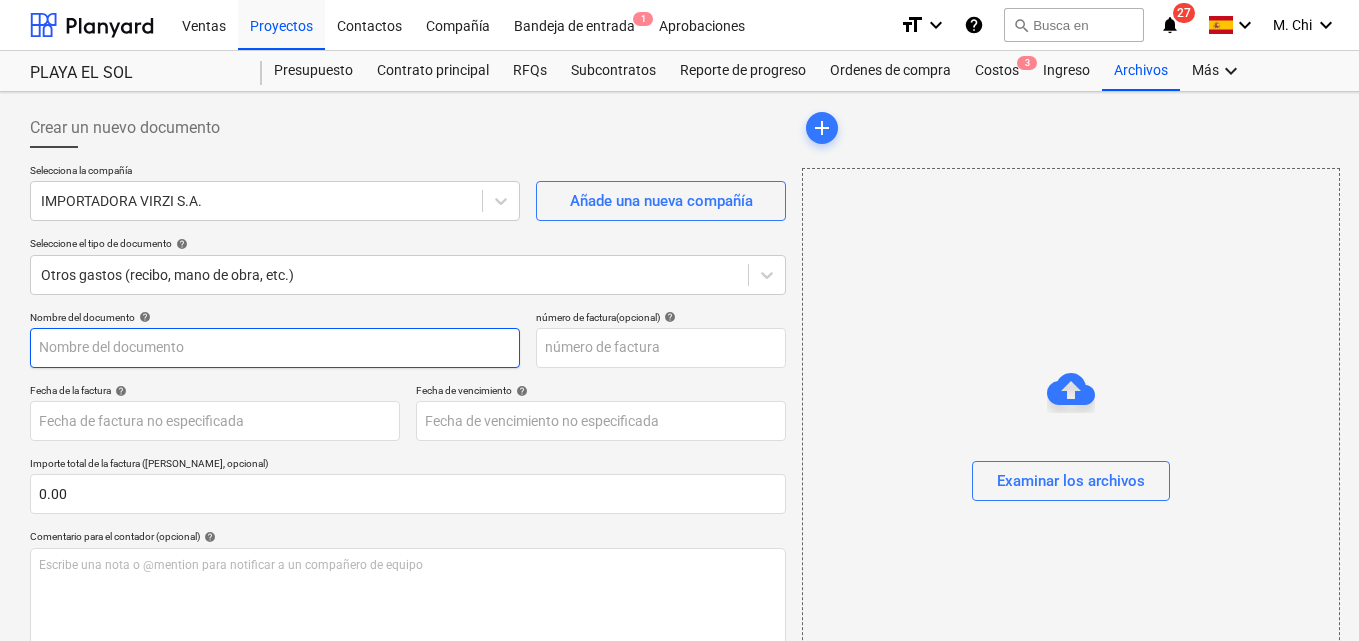 click at bounding box center [275, 348] 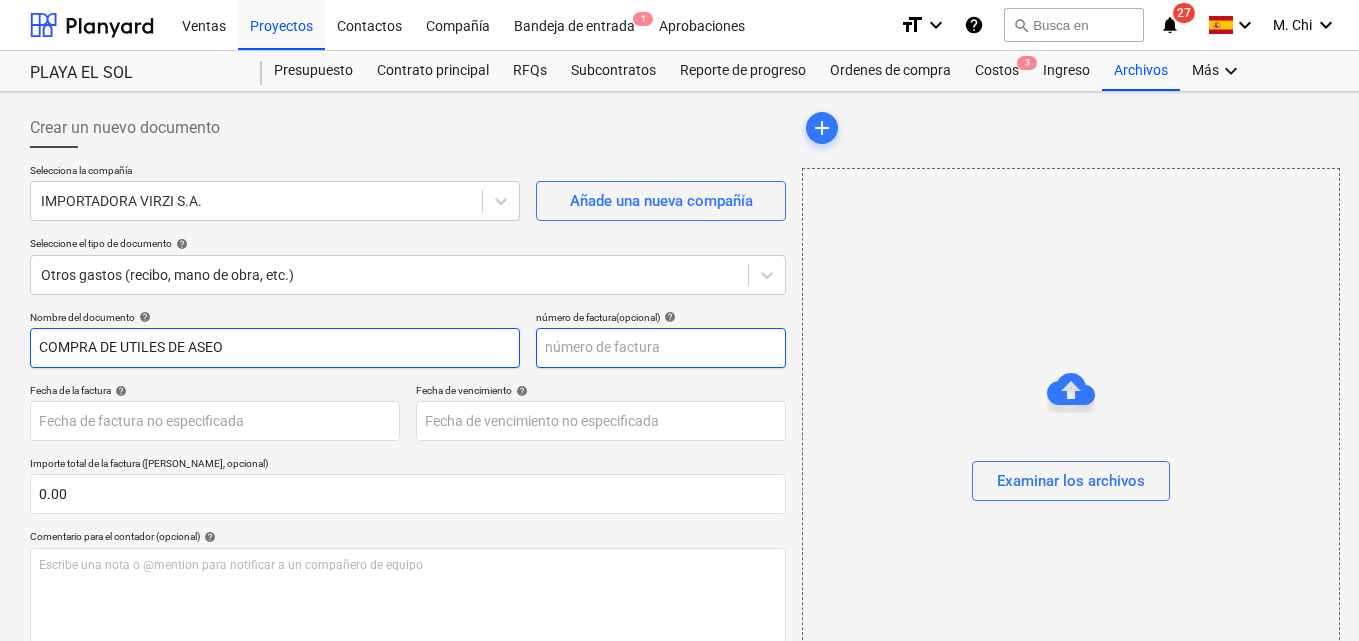 type on "COMPRA DE UTILES DE ASEO" 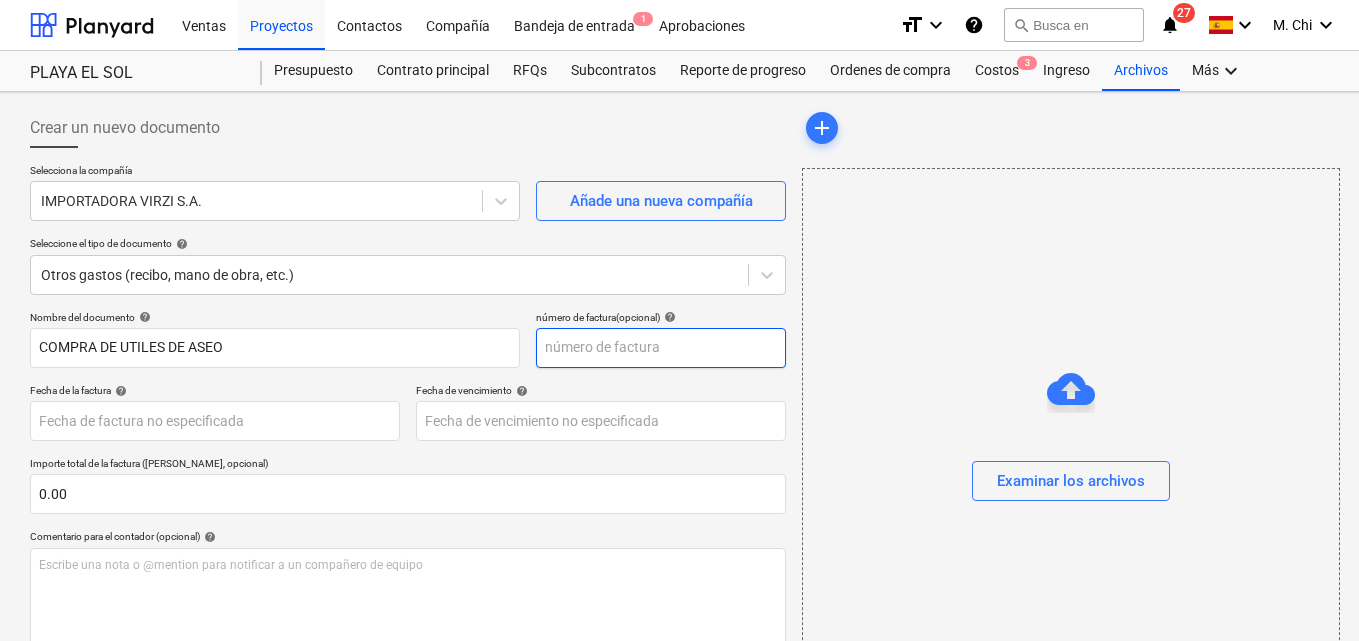 click at bounding box center [661, 348] 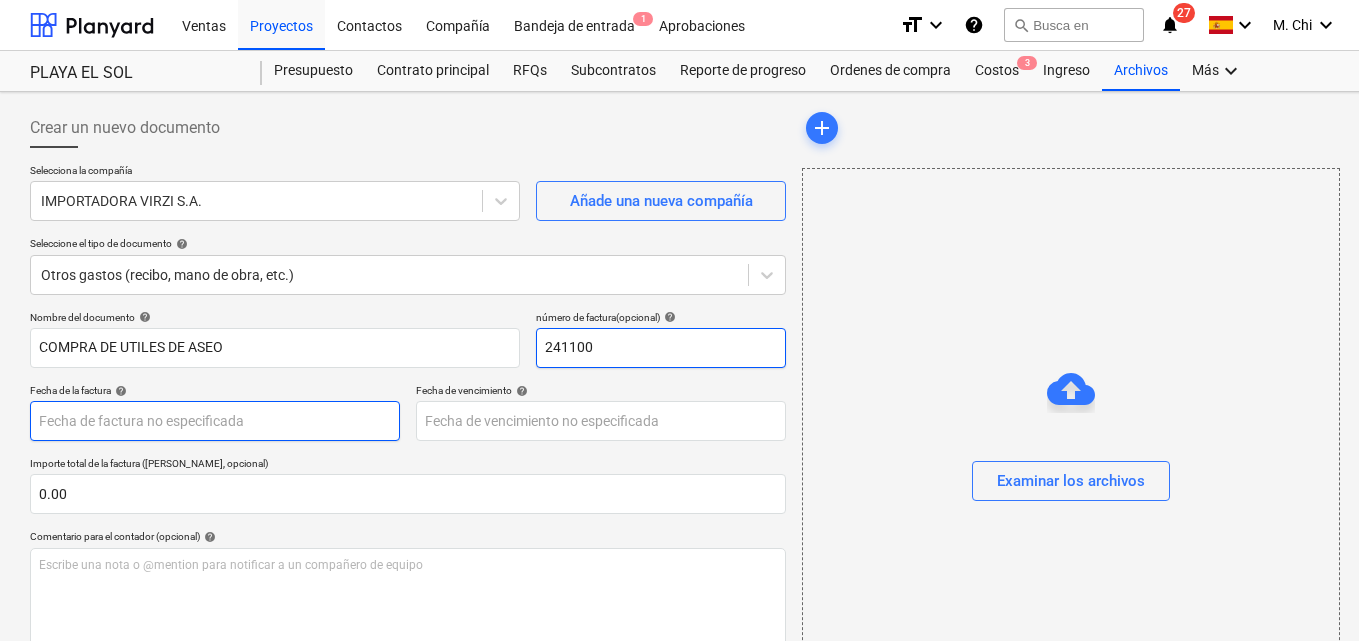 type on "241100" 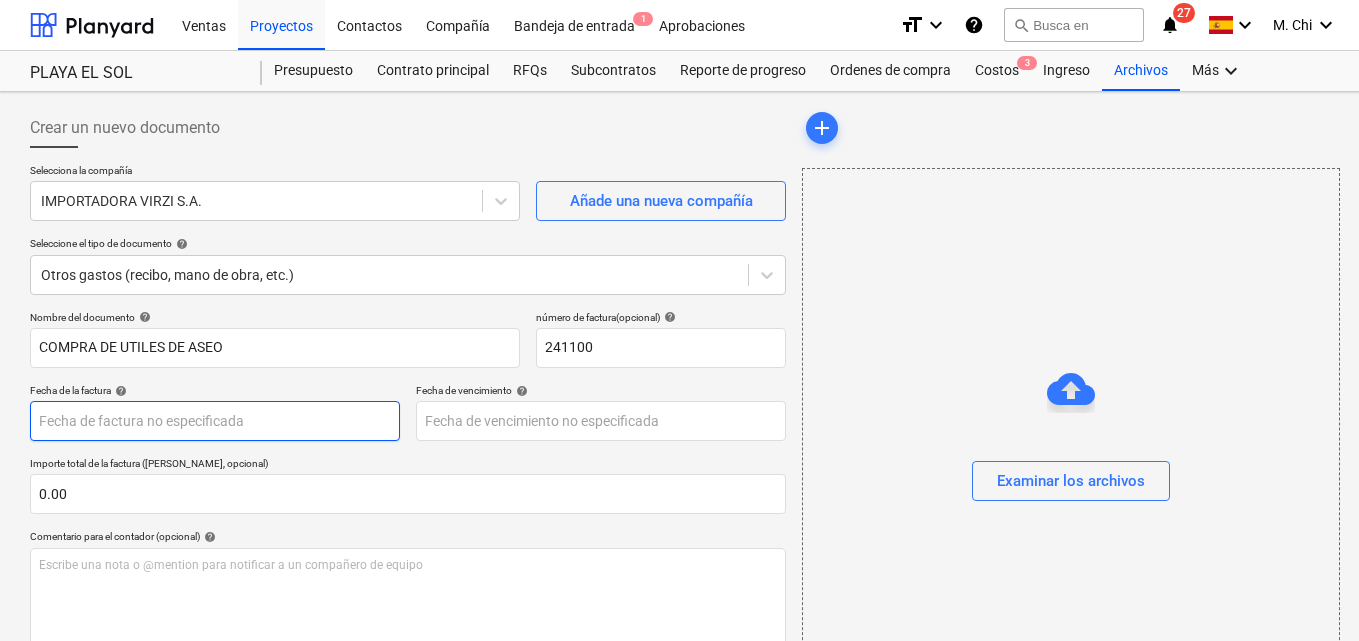 click on "Ventas Proyectos Contactos Compañía Bandeja de entrada 1 Aprobaciones format_size keyboard_arrow_down help search Busca en notifications 27 keyboard_arrow_down M. Chi keyboard_arrow_down PLAYA EL SOL  Presupuesto Contrato principal RFQs Subcontratos Reporte de progreso Ordenes de compra Costos 3 Ingreso Archivos Más keyboard_arrow_down Crear un nuevo documento Selecciona la compañía IMPORTADORA [PERSON_NAME] S.A.   Añade una nueva compañía Seleccione el tipo de documento help Otros gastos (recibo, mano de obra, etc.) Nombre del documento help COMPRA DE UTILES DE ASEO número de factura  (opcional) help 241100 Fecha de la factura help Press the down arrow key to interact with the calendar and
select a date. Press the question mark key to get the keyboard shortcuts for changing dates. Fecha de vencimiento help Press the down arrow key to interact with the calendar and
select a date. Press the question mark key to get the keyboard shortcuts for changing dates. 0.00 help ﻿ Despejado Guardar Envíe add" at bounding box center (679, 320) 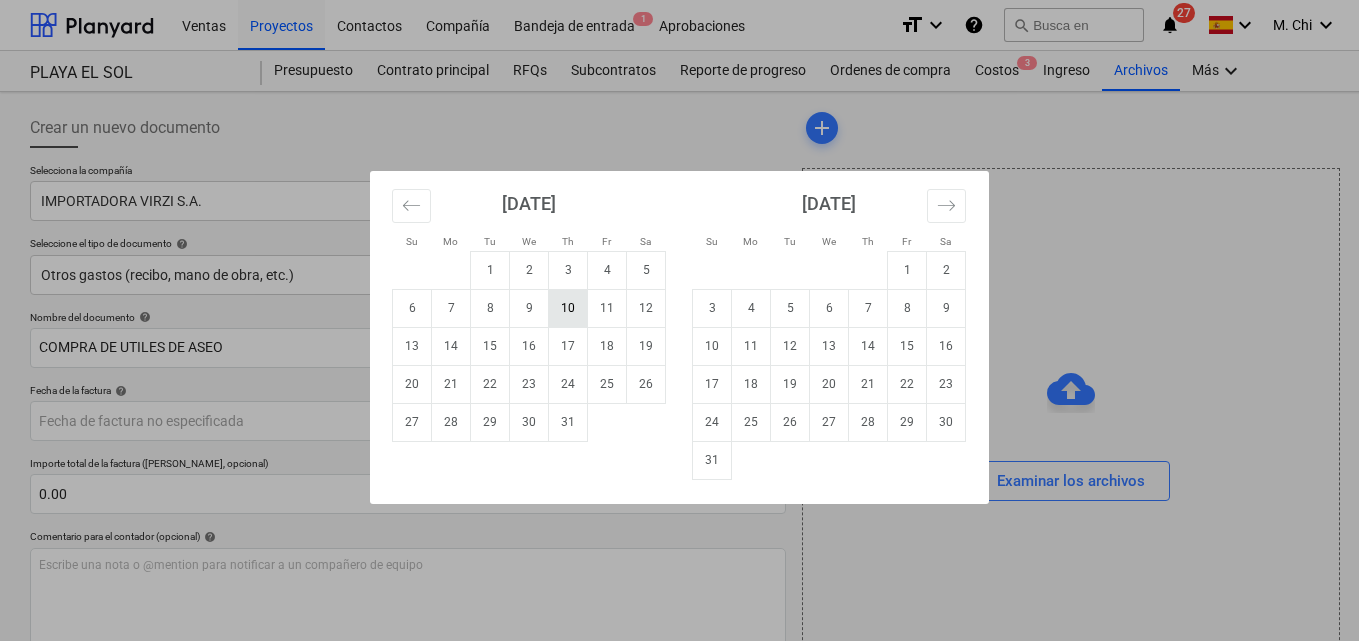 click on "10" at bounding box center (568, 308) 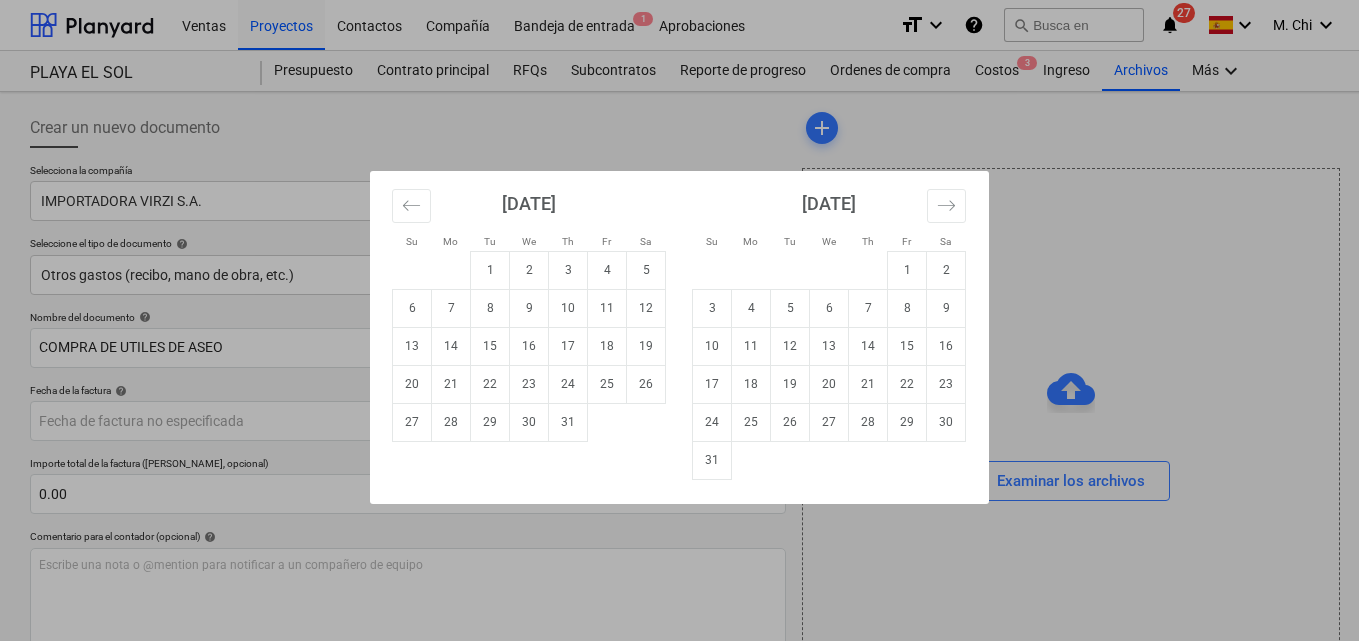 type on "[DATE]" 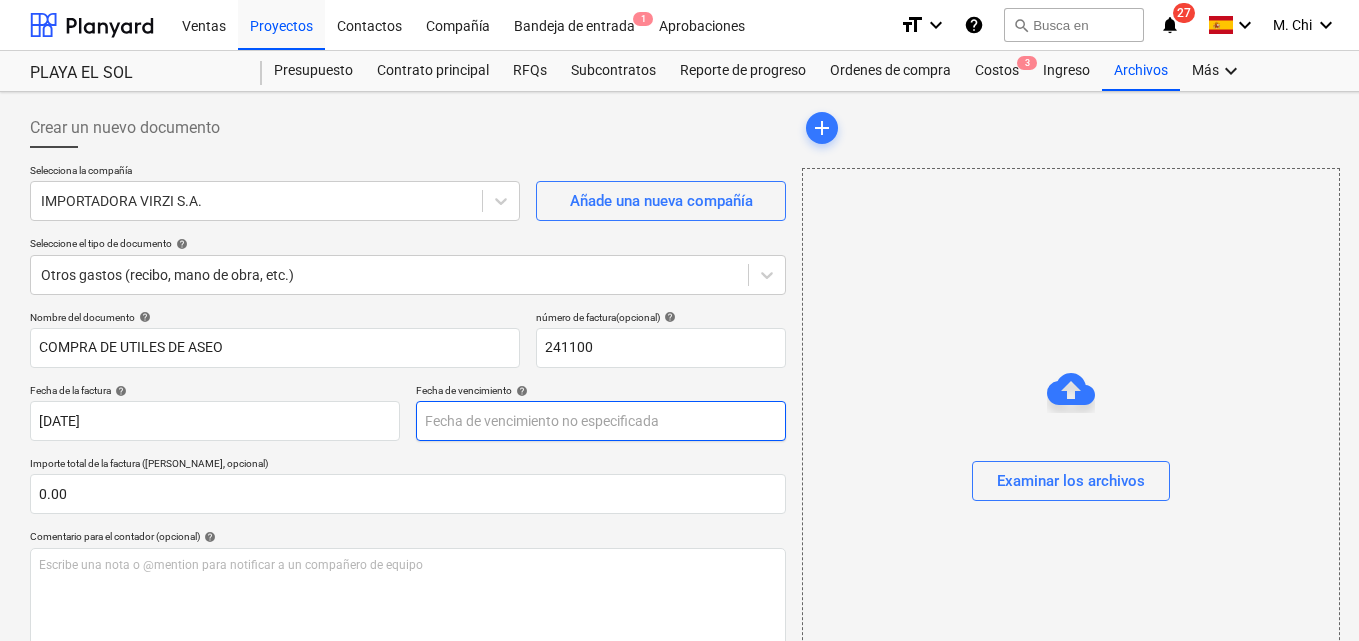 click on "Ventas Proyectos Contactos Compañía Bandeja de entrada 1 Aprobaciones format_size keyboard_arrow_down help search Busca en notifications 27 keyboard_arrow_down M. Chi keyboard_arrow_down PLAYA EL SOL  Presupuesto Contrato principal RFQs Subcontratos Reporte de progreso Ordenes de compra Costos 3 Ingreso Archivos Más keyboard_arrow_down Crear un nuevo documento Selecciona la compañía IMPORTADORA [PERSON_NAME] S.A.   Añade una nueva compañía Seleccione el tipo de documento help Otros gastos (recibo, mano de obra, etc.) Nombre del documento help COMPRA DE UTILES DE ASEO número de factura  (opcional) help 241100 Fecha de la factura help [DATE] 10.07.2025 Press the down arrow key to interact with the calendar and
select a date. Press the question mark key to get the keyboard shortcuts for changing dates. Fecha de vencimiento help Press the down arrow key to interact with the calendar and
select a date. Press the question mark key to get the keyboard shortcuts for changing dates. 0.00 help ﻿ 0.00$" at bounding box center (679, 320) 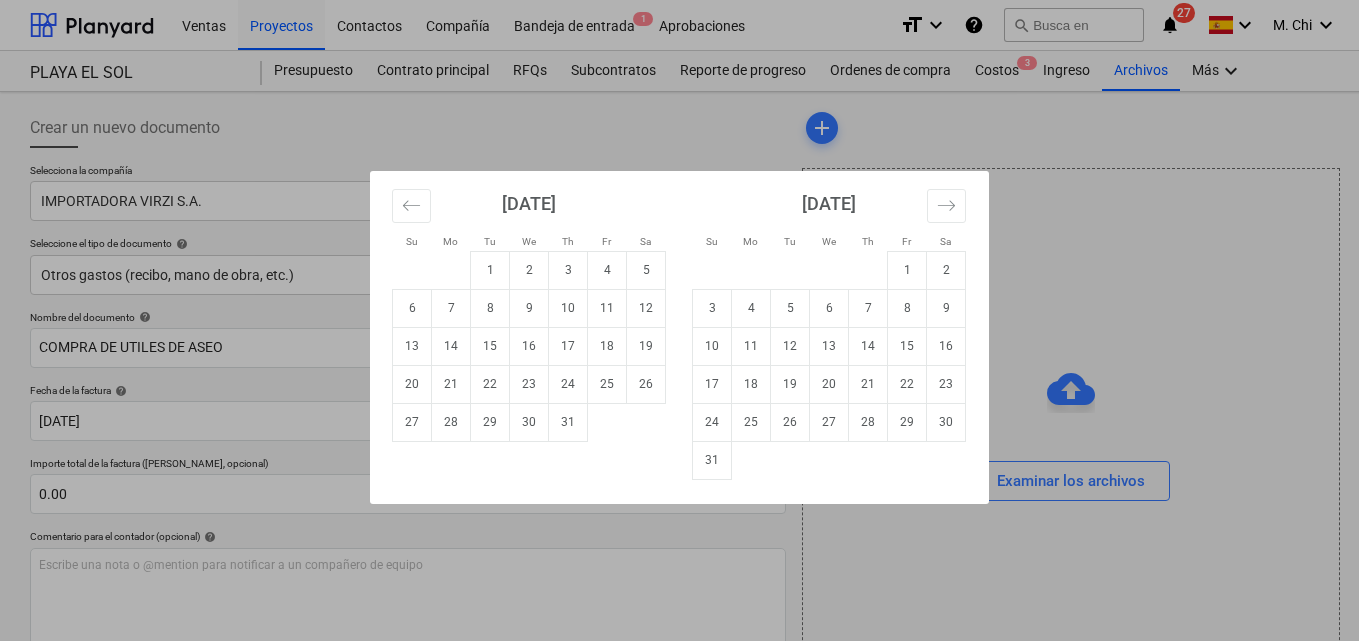 drag, startPoint x: 551, startPoint y: 302, endPoint x: 569, endPoint y: 305, distance: 18.248287 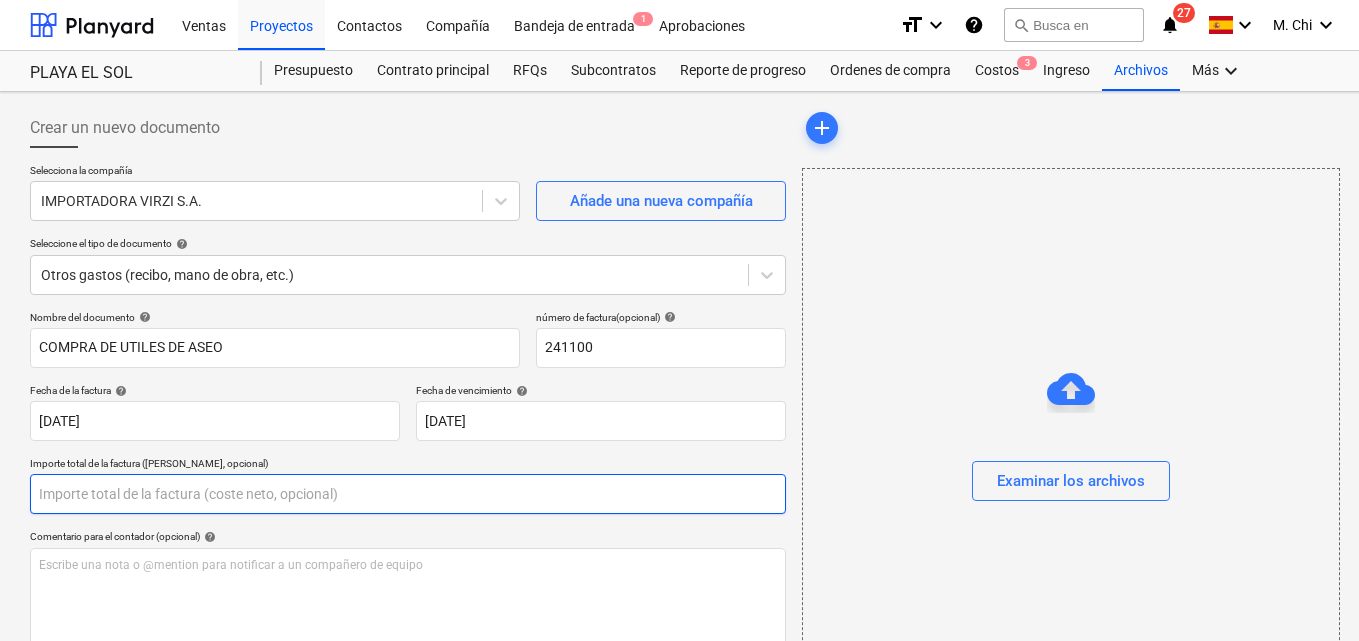 click at bounding box center (408, 494) 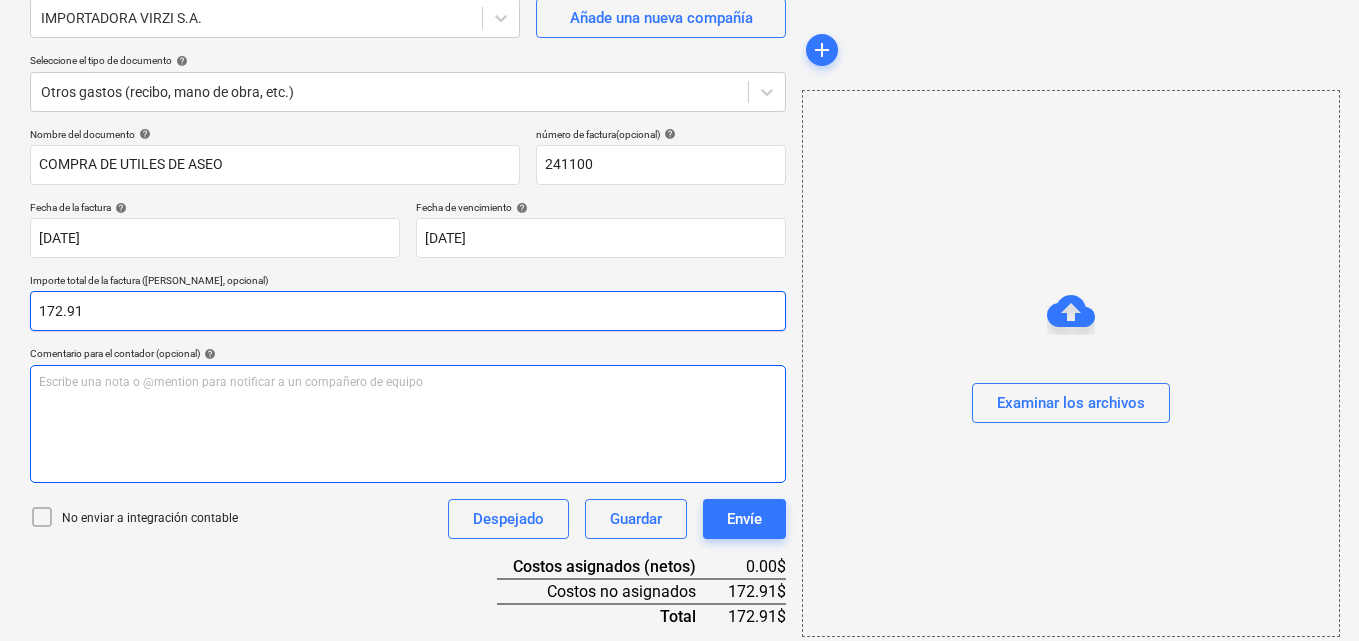 scroll, scrollTop: 200, scrollLeft: 0, axis: vertical 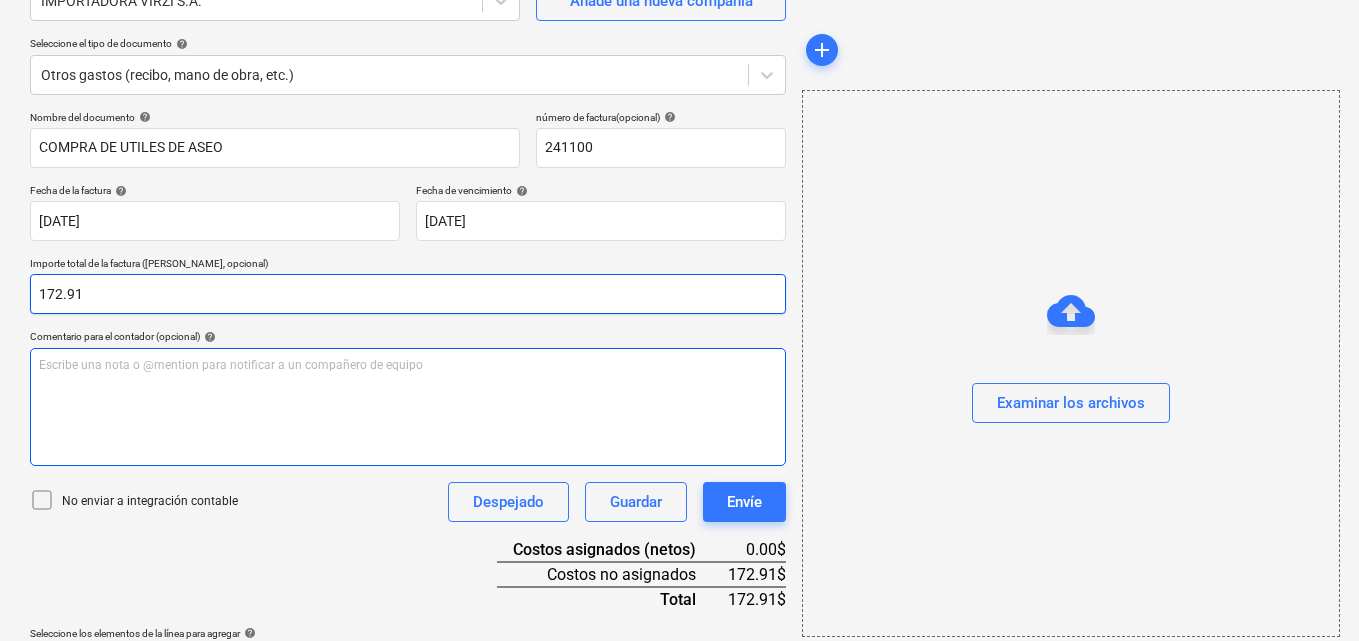 type on "172.91" 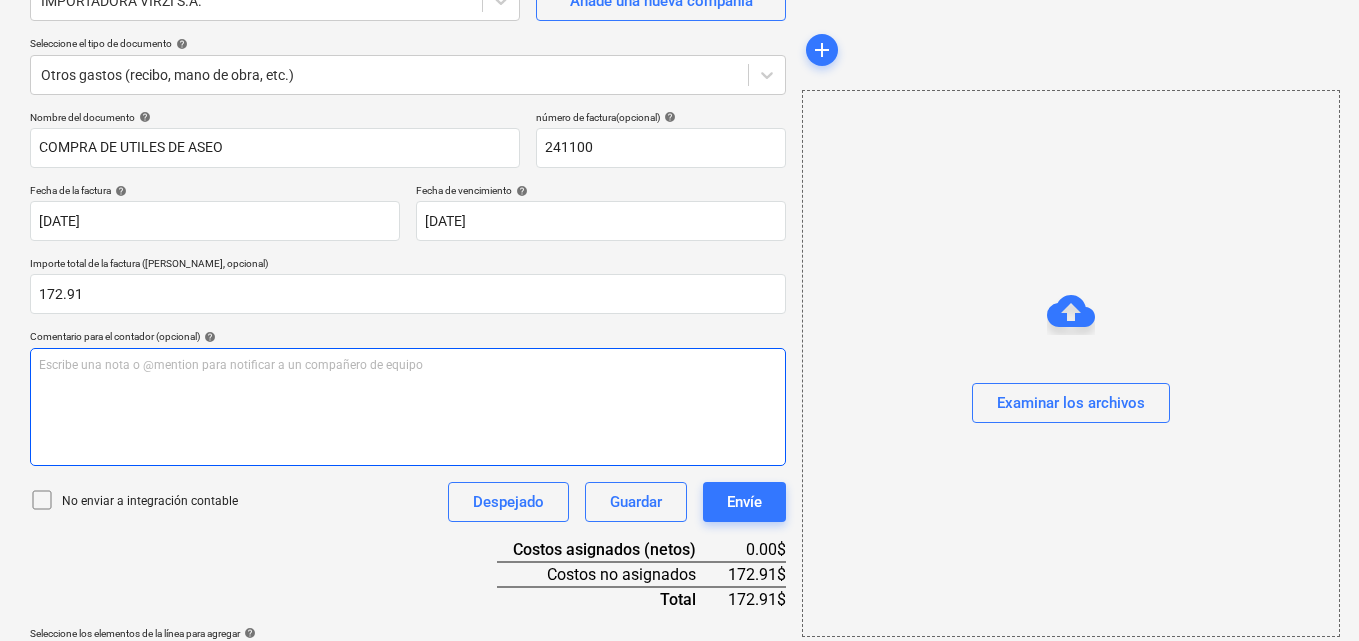 click on "Escribe una nota o @mention para notificar a un compañero de equipo ﻿" at bounding box center (408, 365) 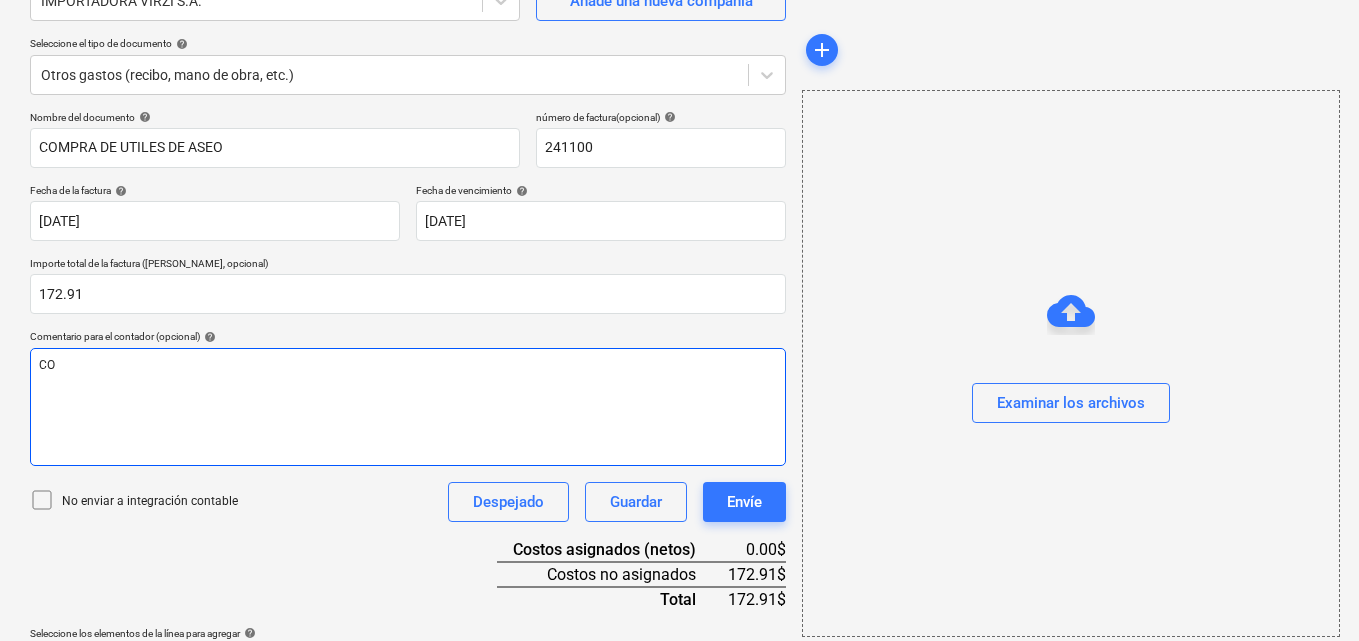 type 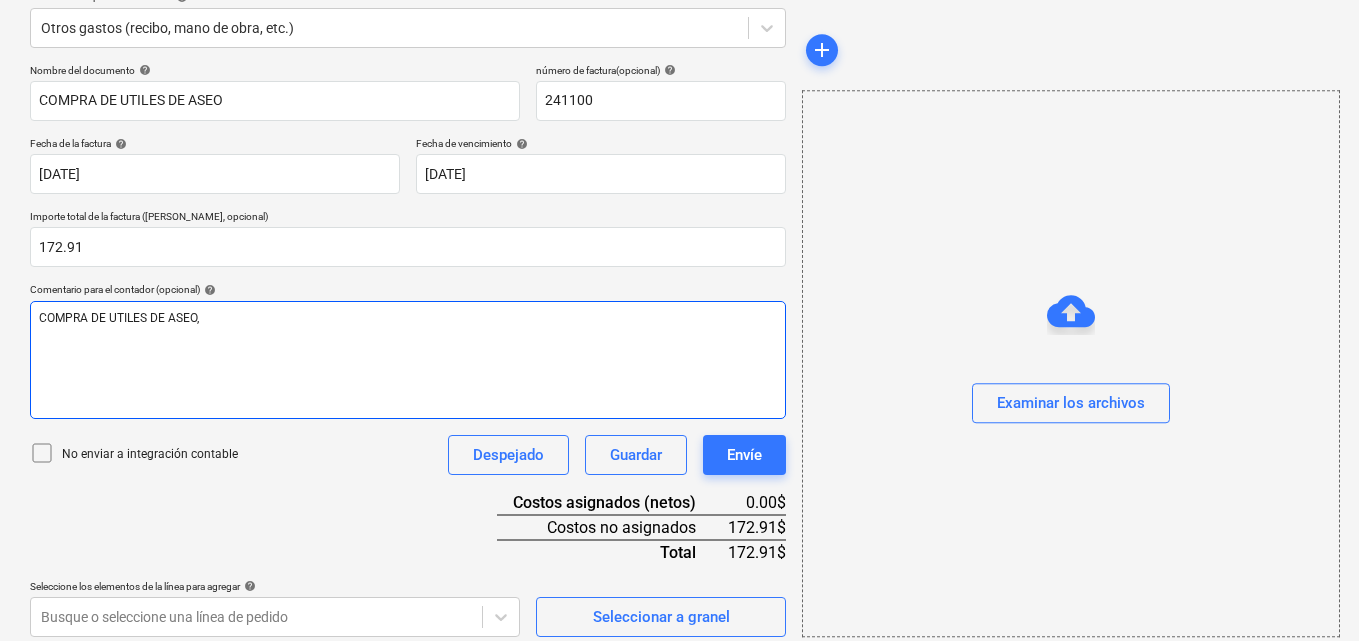 scroll, scrollTop: 259, scrollLeft: 0, axis: vertical 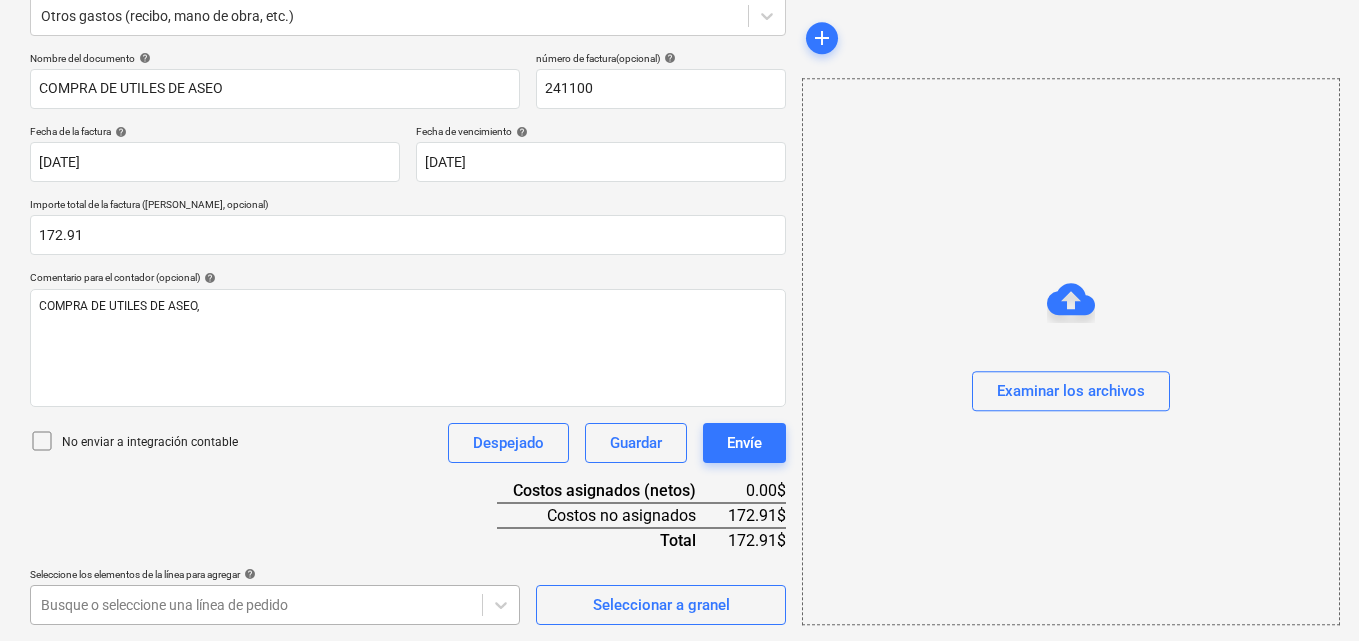 click on "Ventas Proyectos Contactos Compañía Bandeja de entrada 1 Aprobaciones format_size keyboard_arrow_down help search Busca en notifications 27 keyboard_arrow_down M. Chi keyboard_arrow_down PLAYA EL SOL  Presupuesto Contrato principal RFQs Subcontratos Reporte de progreso Ordenes de compra Costos 3 Ingreso Archivos Más keyboard_arrow_down Crear un nuevo documento Selecciona la compañía IMPORTADORA [PERSON_NAME] S.A.   Añade una nueva compañía Seleccione el tipo de documento help Otros gastos (recibo, mano de obra, etc.) Nombre del documento help COMPRA DE UTILES DE ASEO número de factura  (opcional) help 241100 Fecha de la factura help [DATE] 10.07.2025 Press the down arrow key to interact with the calendar and
select a date. Press the question mark key to get the keyboard shortcuts for changing dates. Fecha de vencimiento help [DATE] 10.07.2025 Importe total de la factura (coste neto, opcional) 172.91 Comentario para el contador (opcional) help COMPRA DE UTILES DE ASEO,  Despejado Guardar add" at bounding box center [679, 61] 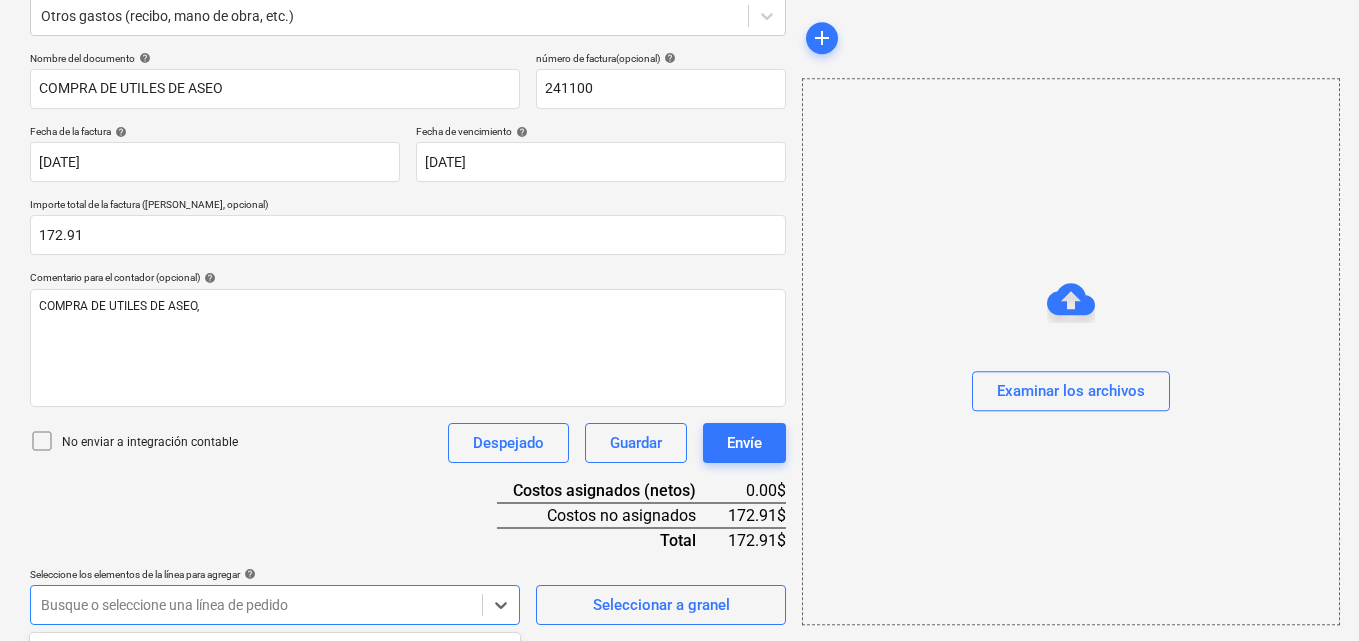 scroll, scrollTop: 555, scrollLeft: 0, axis: vertical 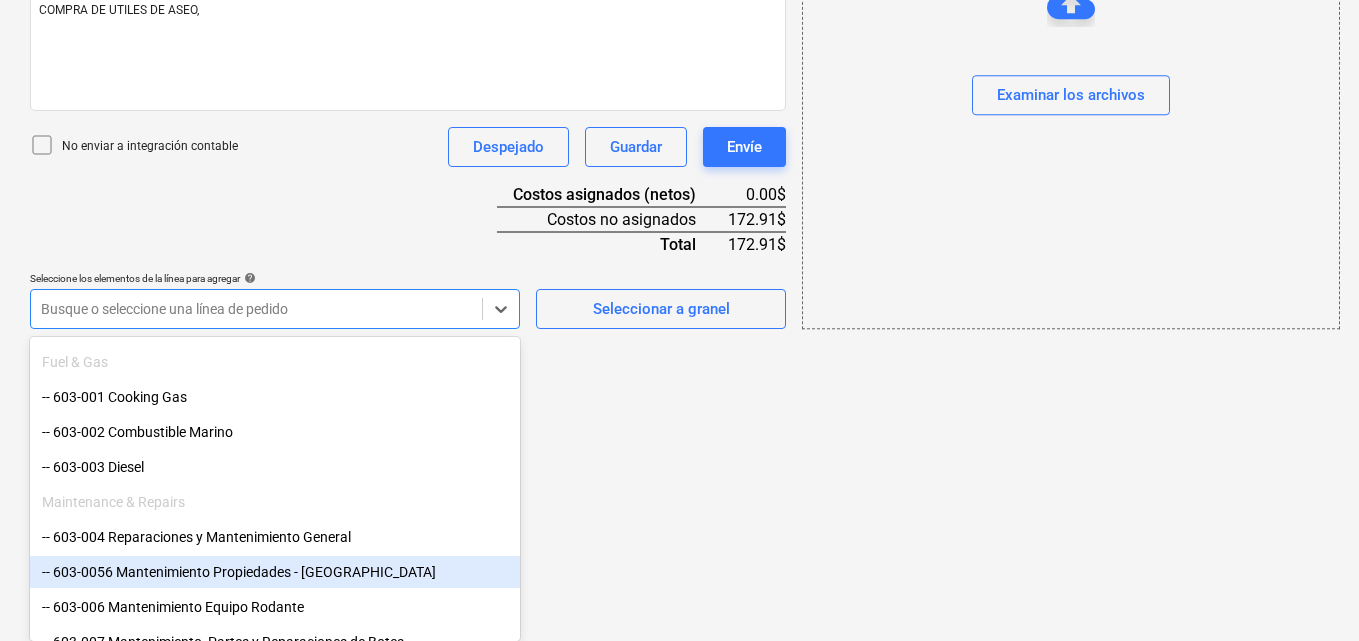 click on "--  603-0056 Mantenimiento Propiedades - [GEOGRAPHIC_DATA]" at bounding box center [275, 572] 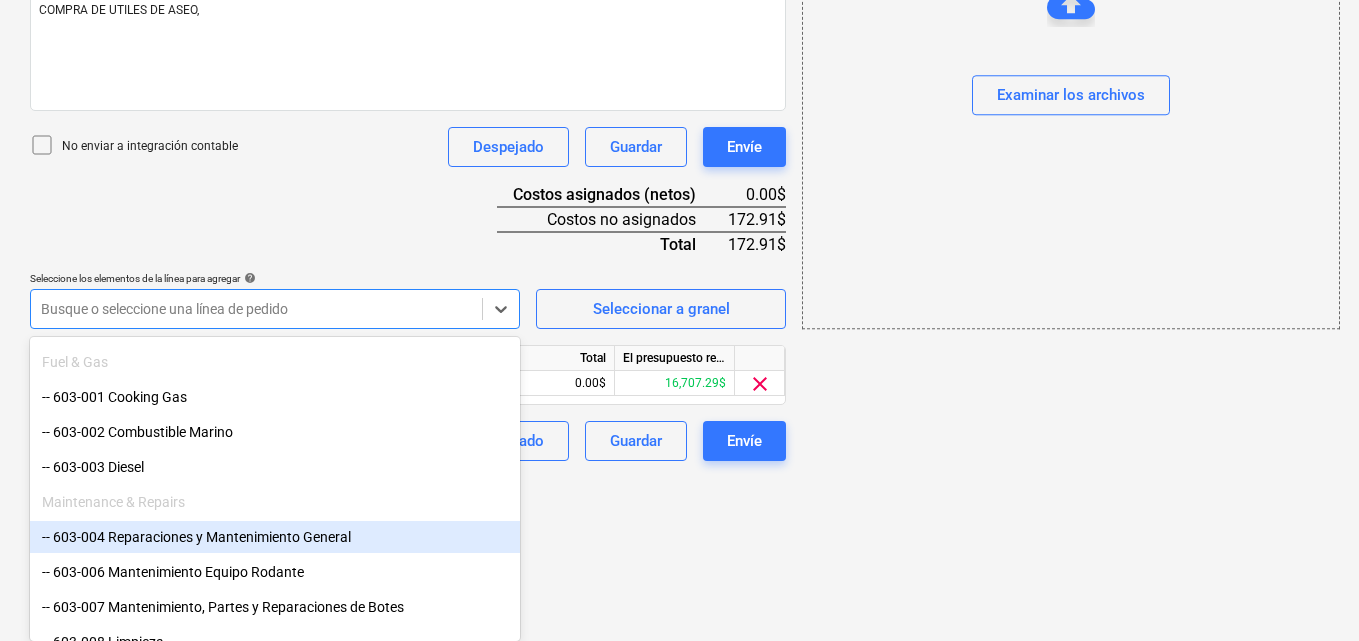 click on "Ventas Proyectos Contactos Compañía Bandeja de entrada 1 Aprobaciones format_size keyboard_arrow_down help search Busca en notifications 27 keyboard_arrow_down M. Chi keyboard_arrow_down PLAYA EL SOL  Presupuesto Contrato principal RFQs Subcontratos Reporte de progreso Ordenes de compra Costos 3 Ingreso Archivos Más keyboard_arrow_down Crear un nuevo documento Selecciona la compañía IMPORTADORA [PERSON_NAME] S.A.   Añade una nueva compañía Seleccione el tipo de documento help Otros gastos (recibo, mano de obra, etc.) Nombre del documento help COMPRA DE UTILES DE ASEO número de factura  (opcional) help 241100 Fecha de la factura help [DATE] 10.07.2025 Press the down arrow key to interact with the calendar and
select a date. Press the question mark key to get the keyboard shortcuts for changing dates. Fecha de vencimiento help [DATE] 10.07.2025 Importe total de la factura (coste neto, opcional) 172.91 Comentario para el contador (opcional) help COMPRA DE UTILES DE ASEO,  Despejado Envíe" at bounding box center (679, -235) 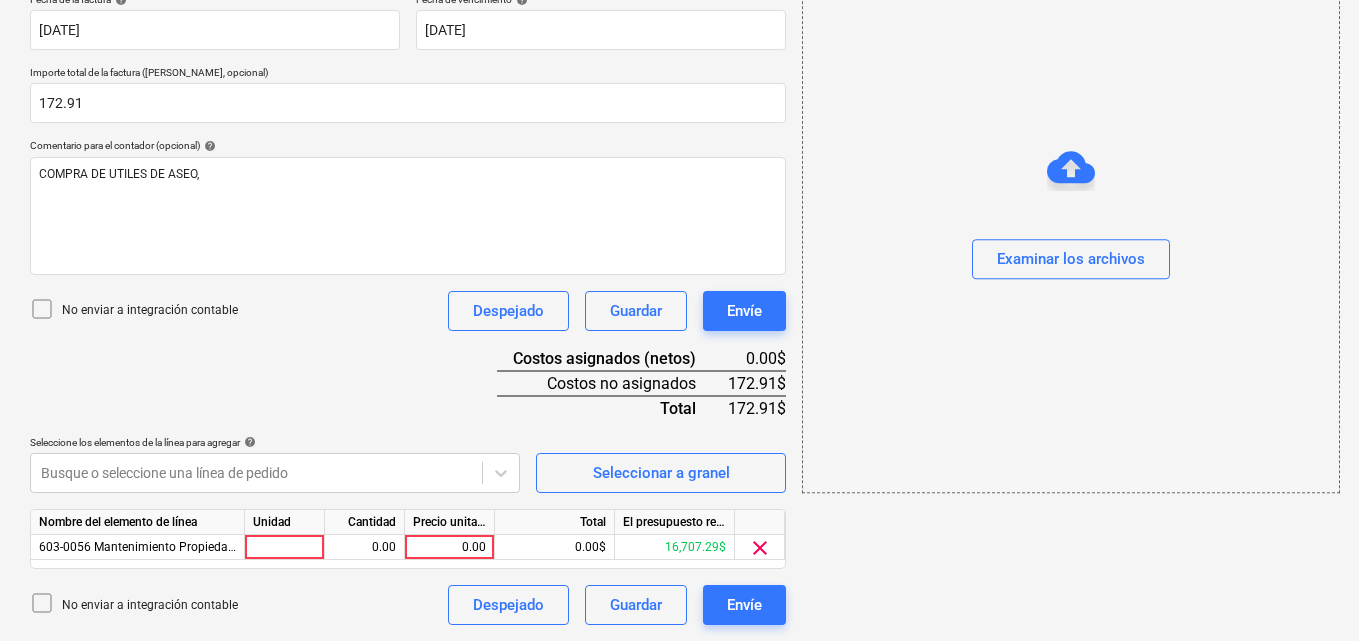 scroll, scrollTop: 391, scrollLeft: 0, axis: vertical 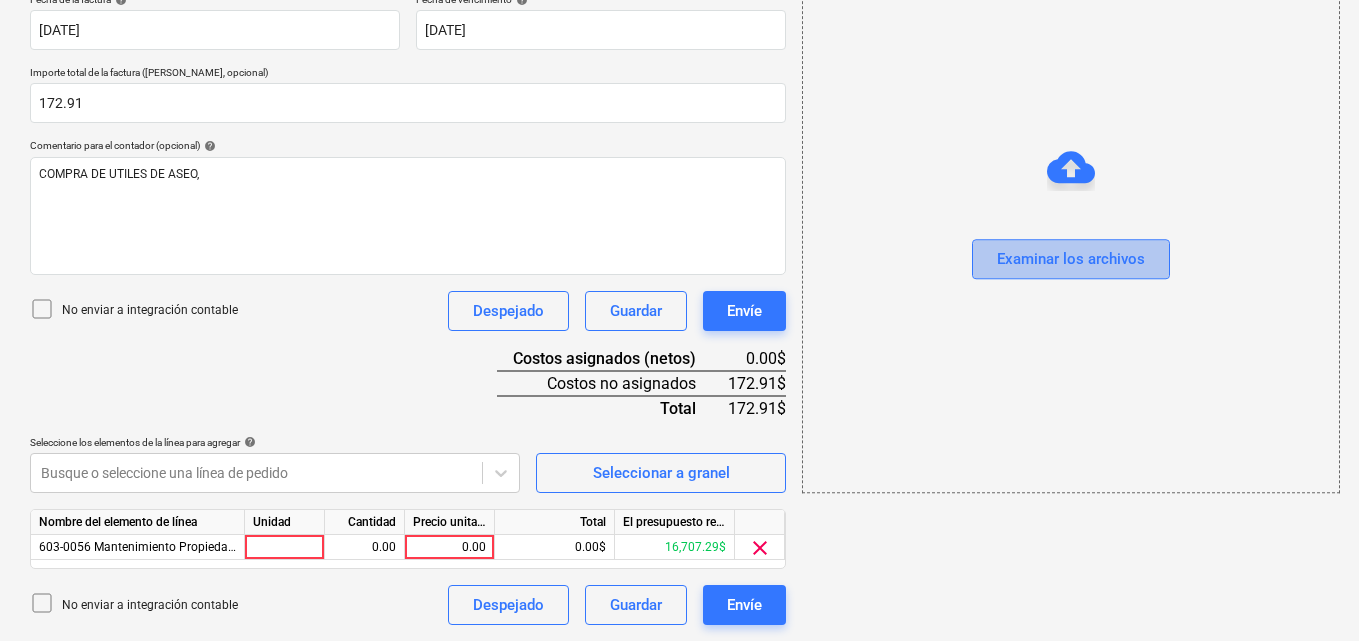 click on "Examinar los archivos" at bounding box center [1071, 260] 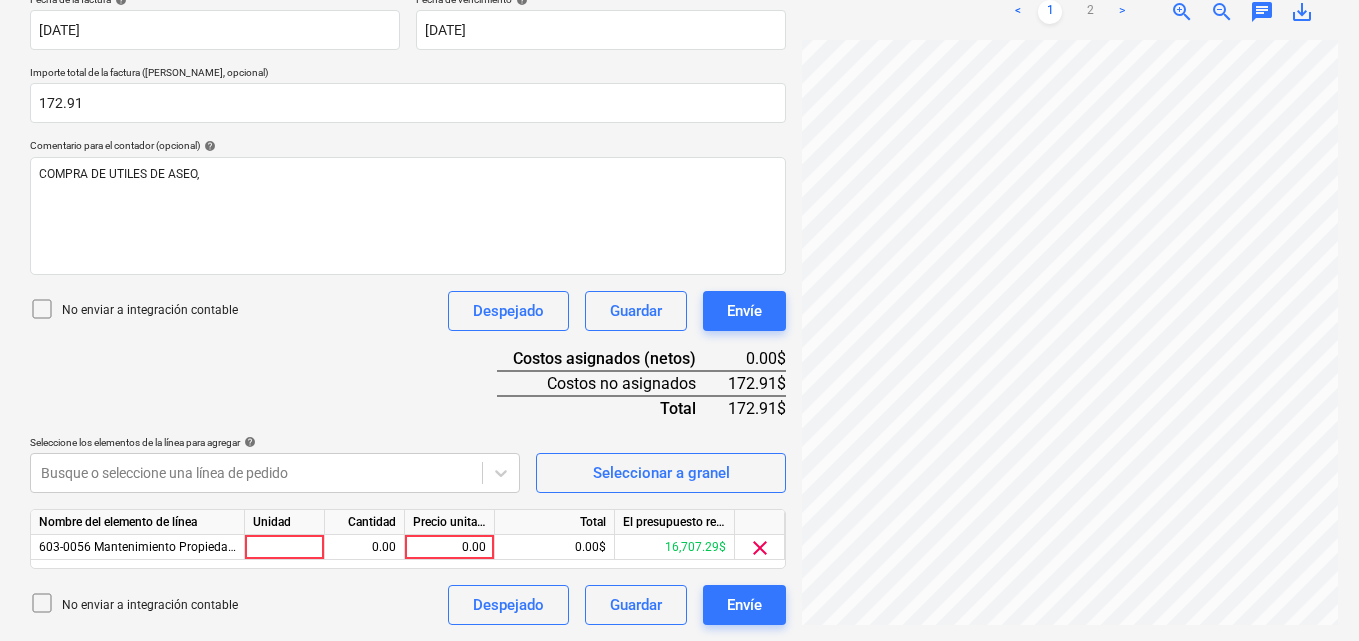 drag, startPoint x: 1115, startPoint y: 625, endPoint x: 1219, endPoint y: 616, distance: 104.388695 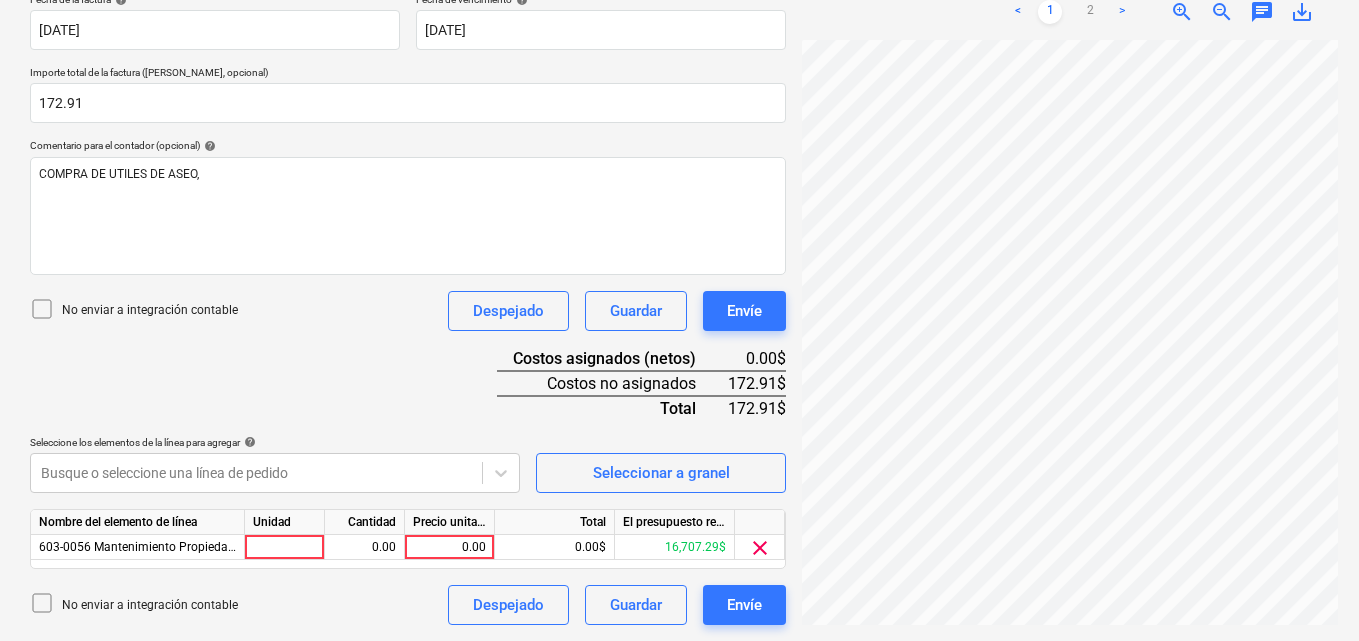 scroll, scrollTop: 9, scrollLeft: 0, axis: vertical 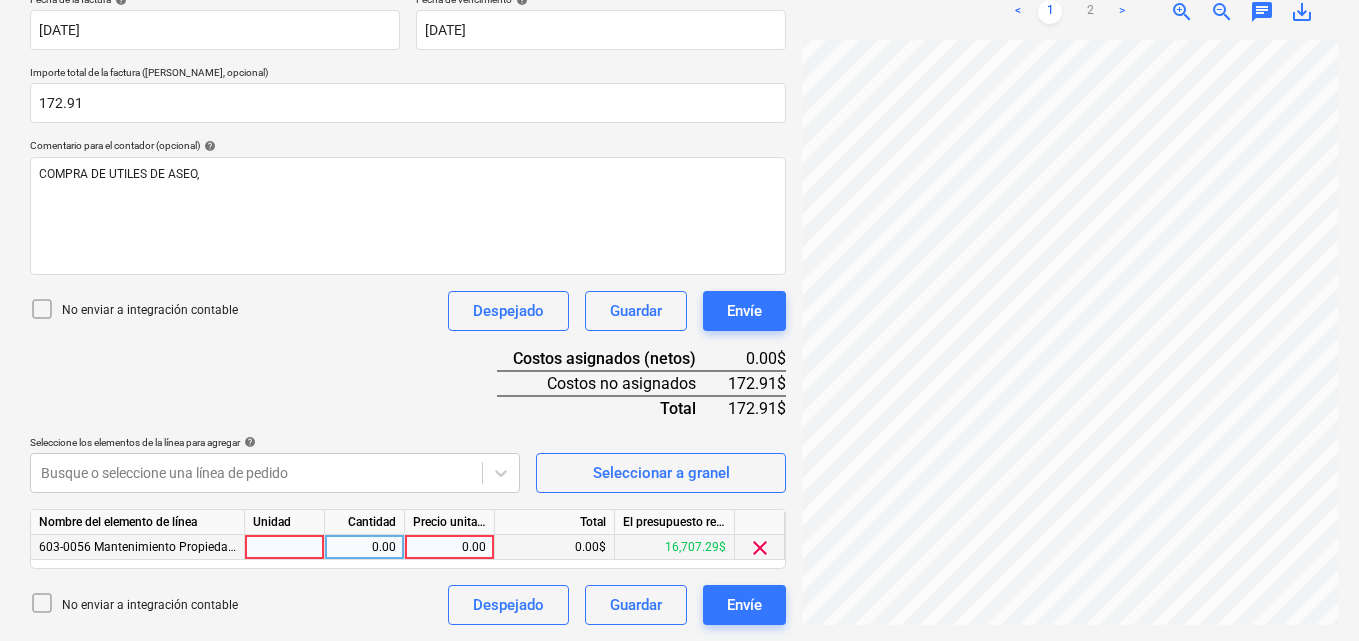 click at bounding box center (285, 547) 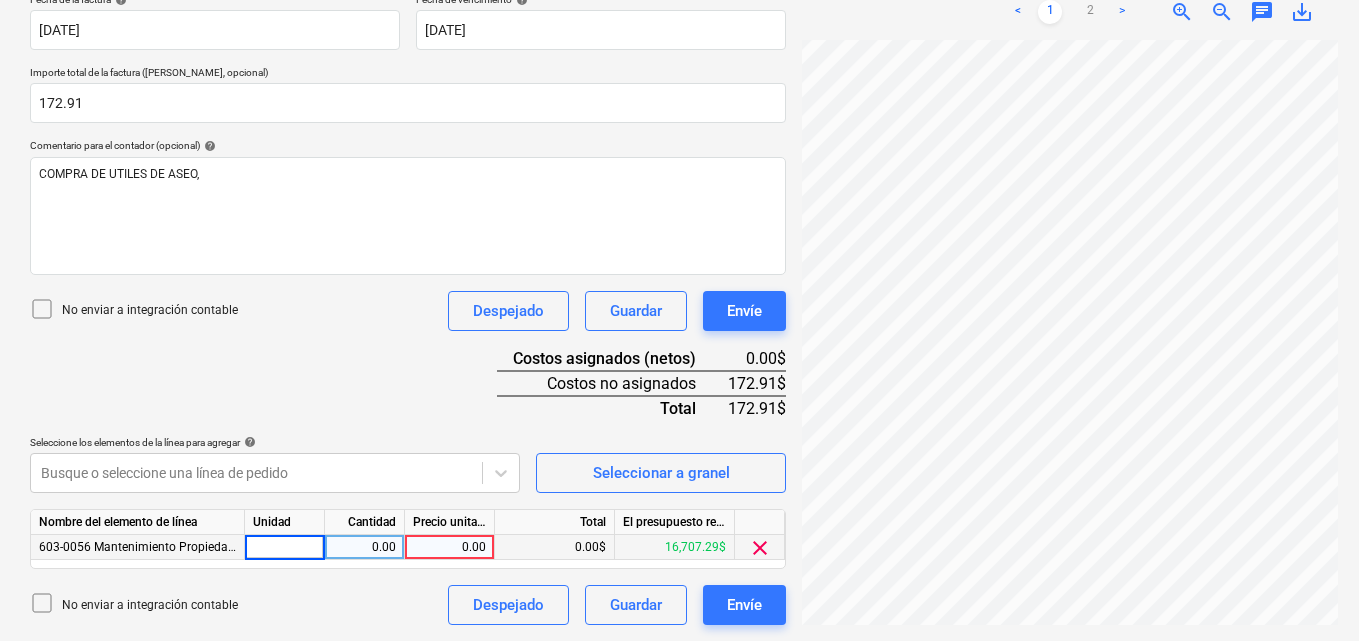 type on "1" 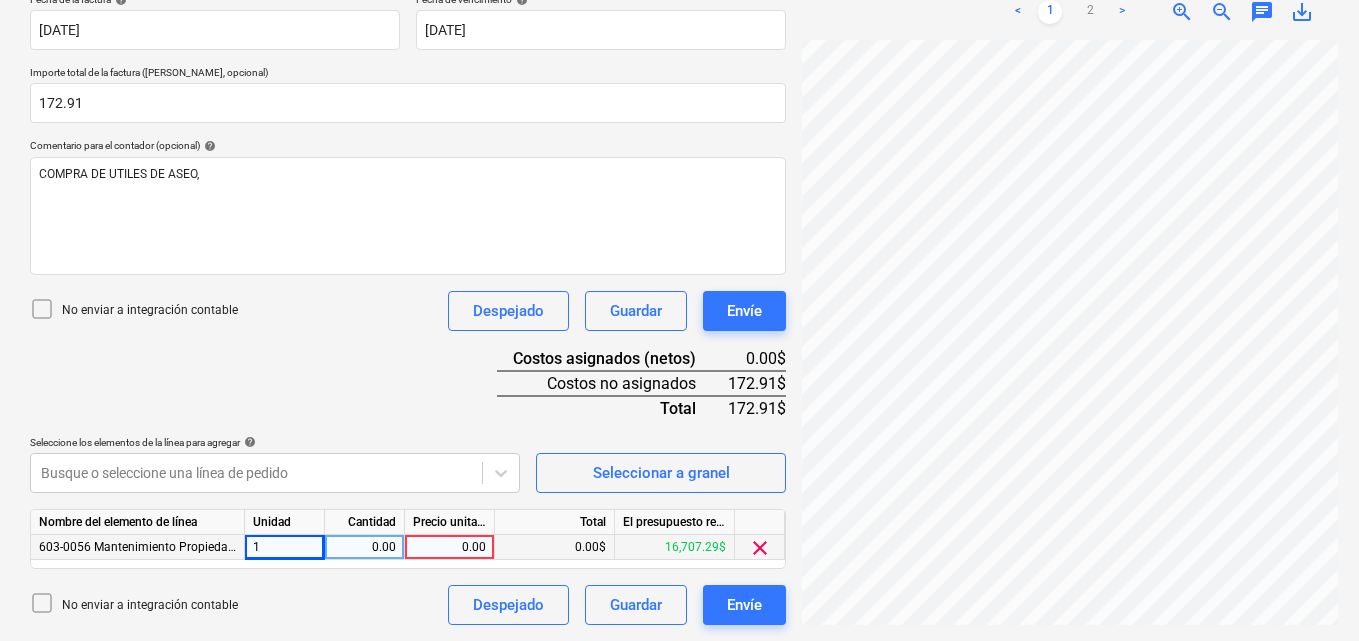 click on "0.00" at bounding box center [364, 547] 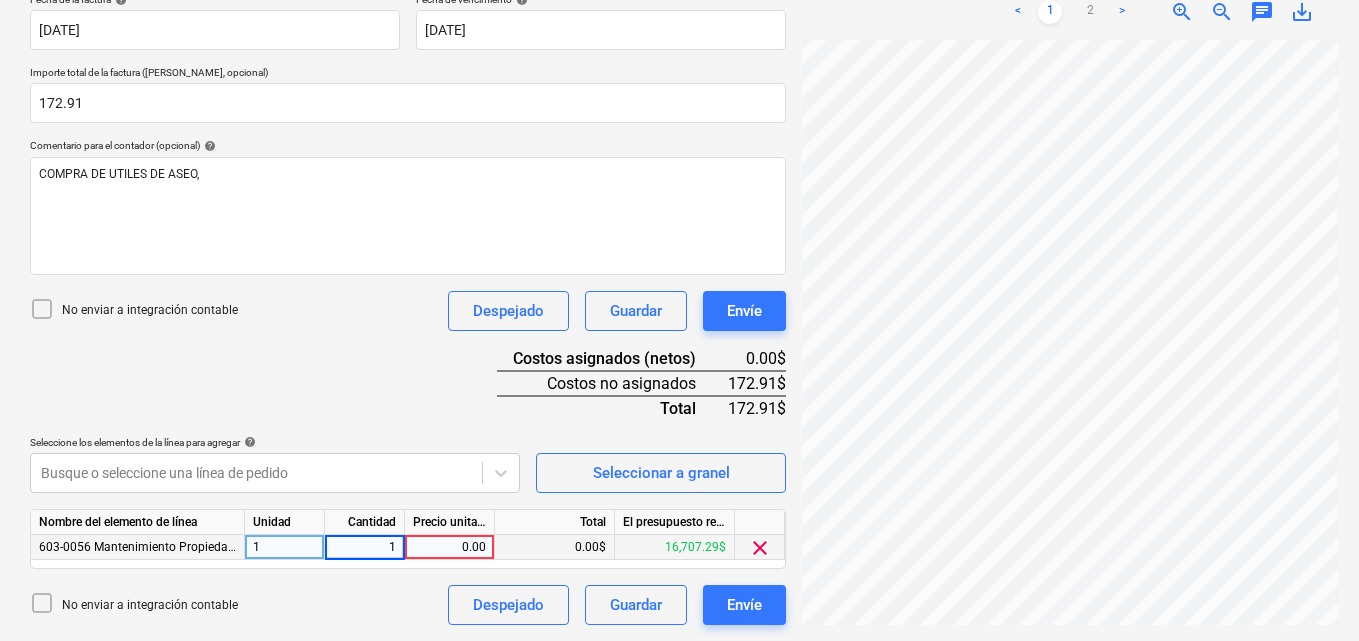 click on "0.00" at bounding box center [449, 547] 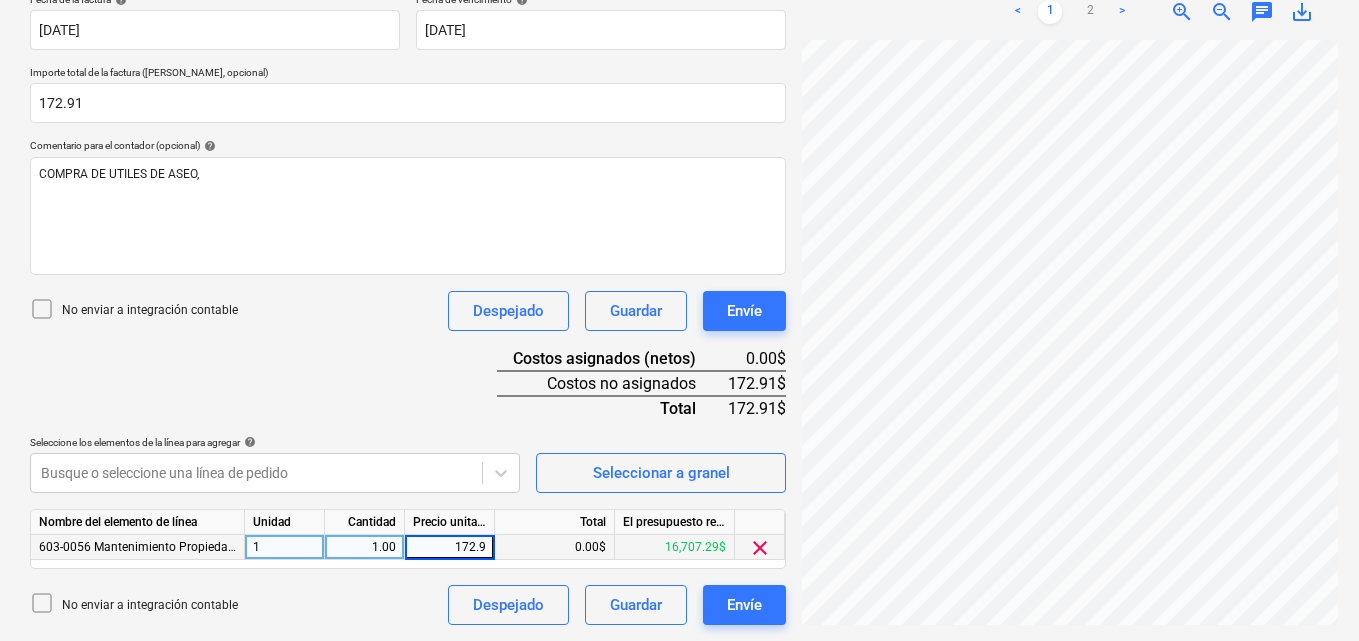 type on "172.91" 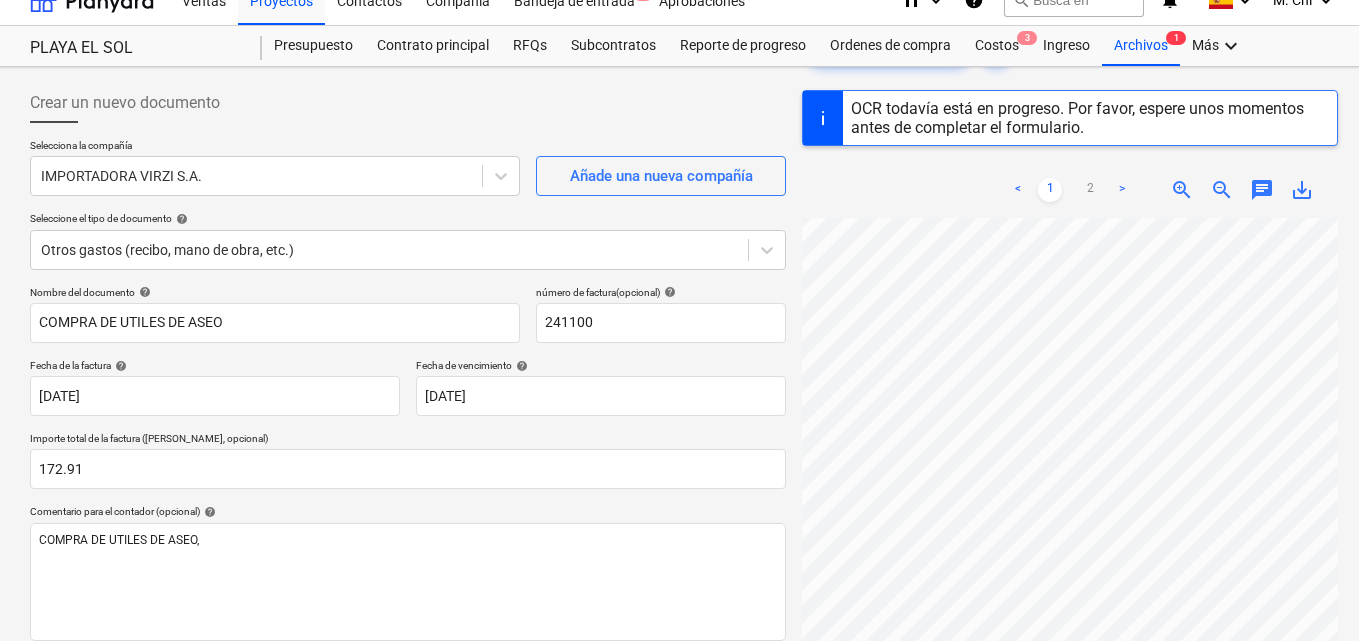scroll, scrollTop: 0, scrollLeft: 0, axis: both 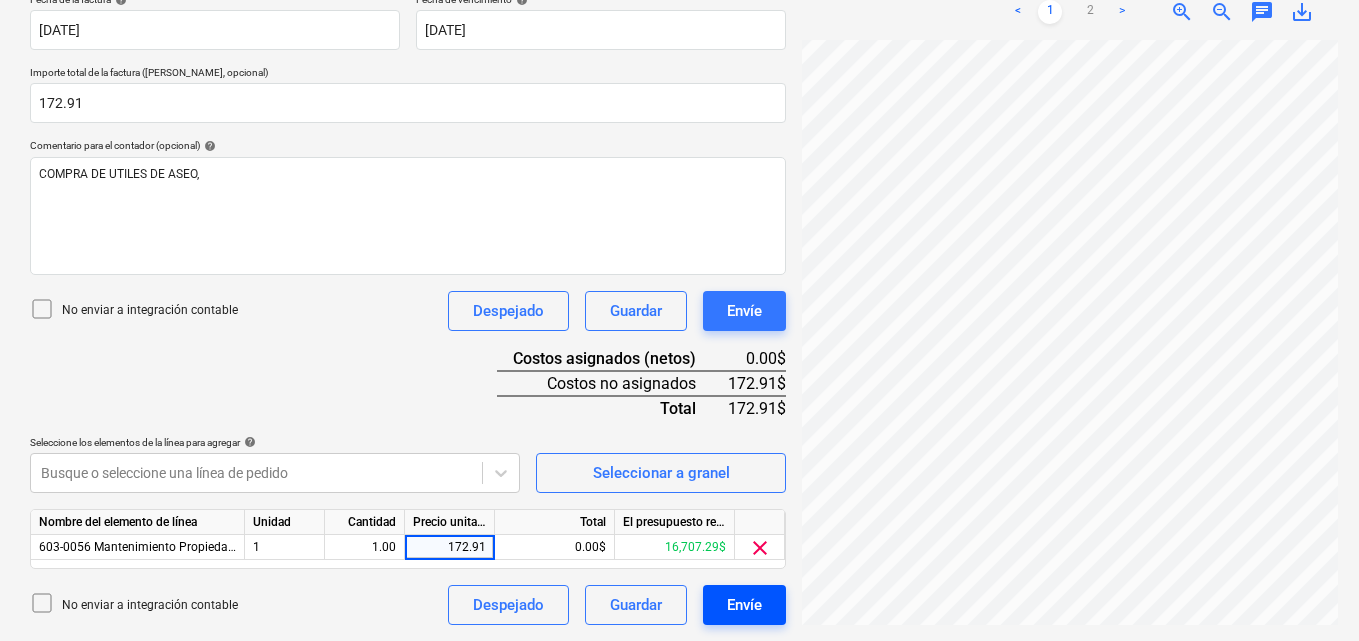 click on "Envíe" at bounding box center (744, 605) 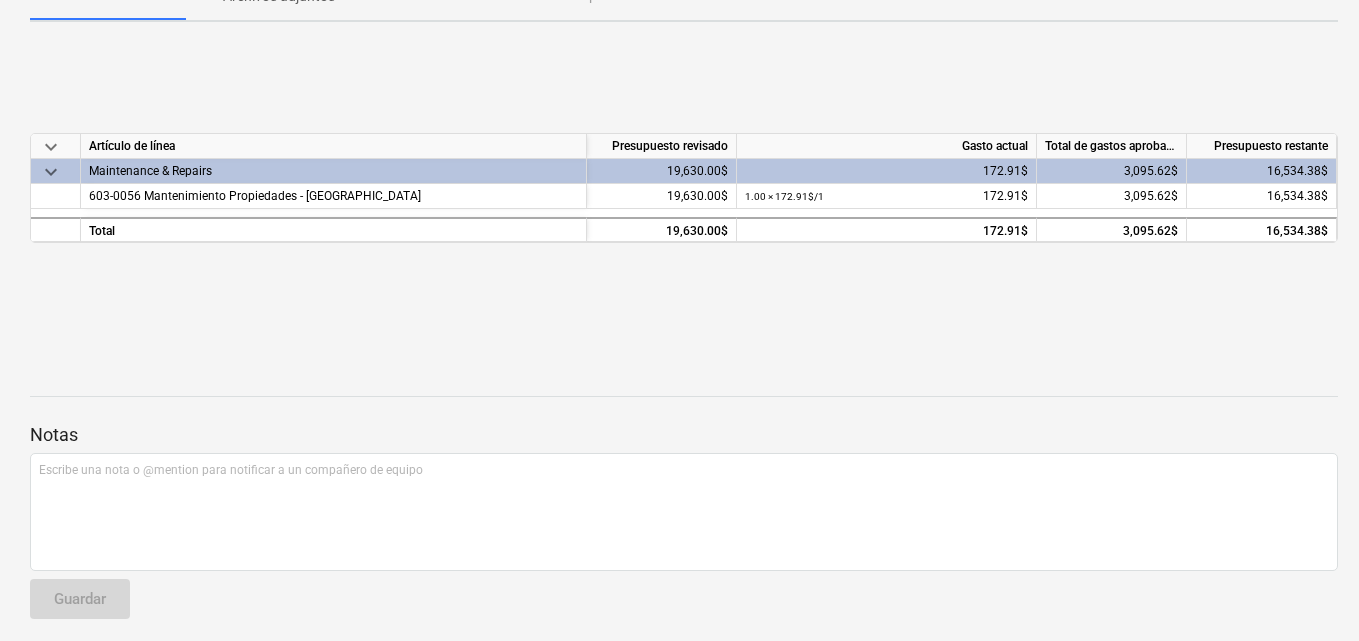 scroll, scrollTop: 0, scrollLeft: 0, axis: both 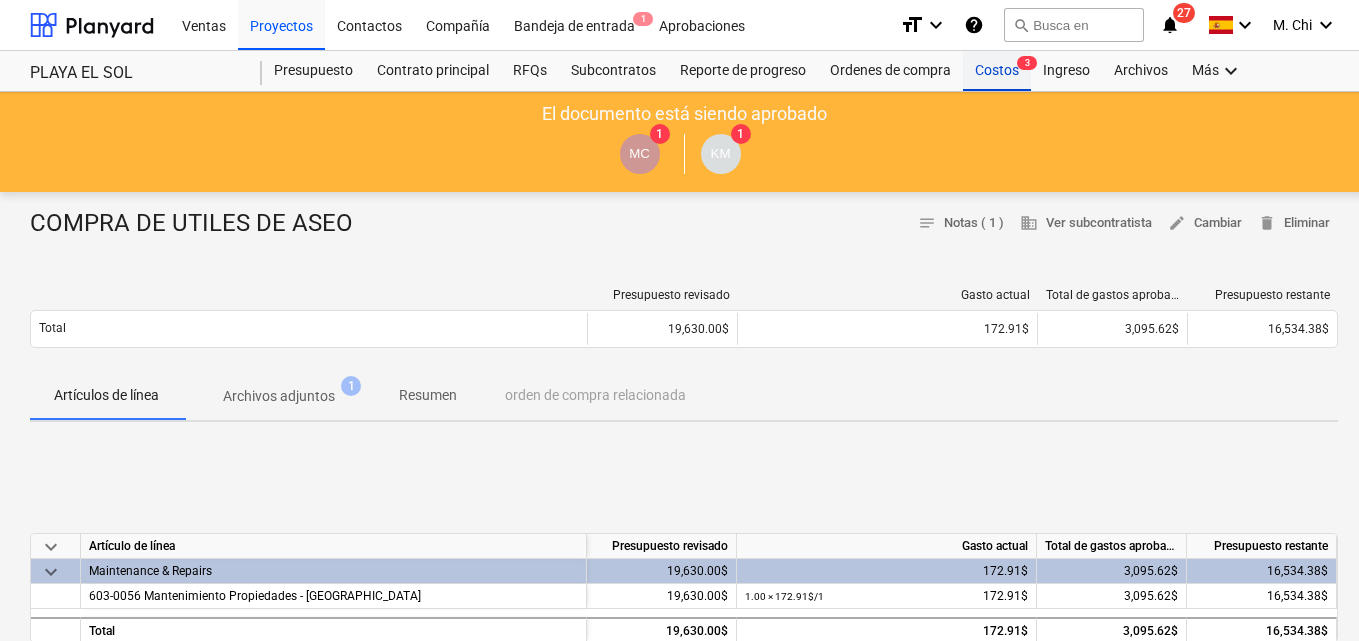 click on "Costos 3" at bounding box center (997, 71) 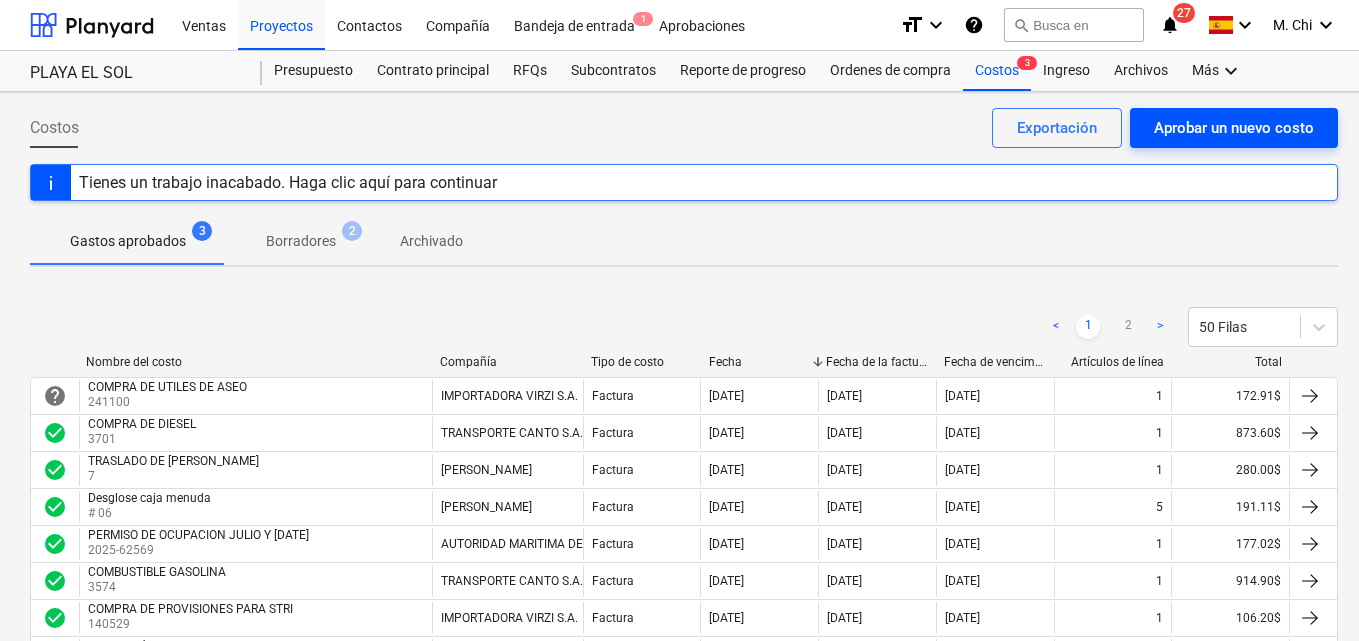 click on "Aprobar un nuevo costo" at bounding box center [1234, 128] 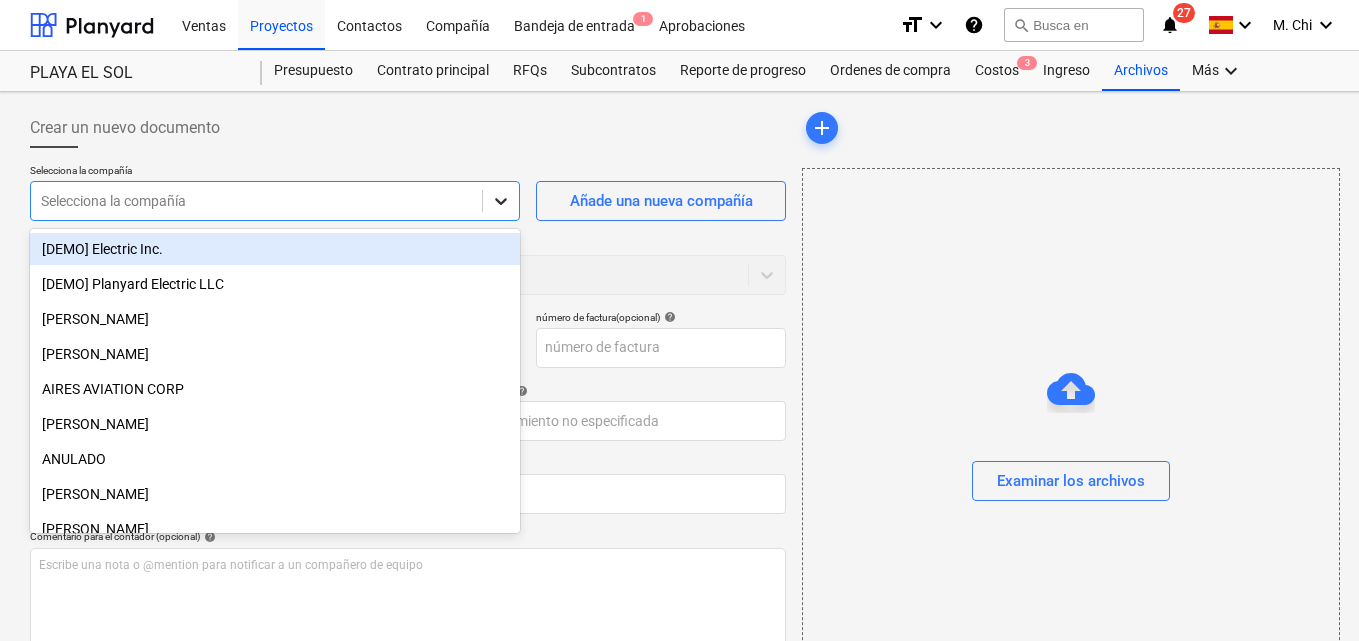 click 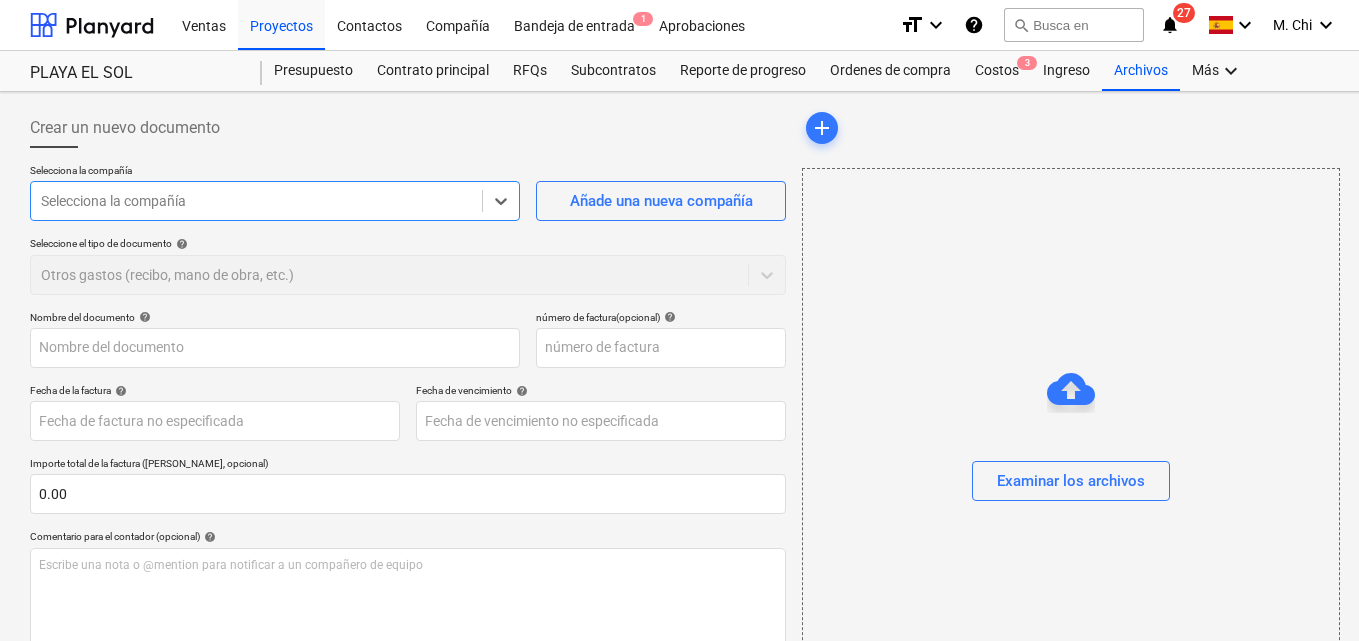 click at bounding box center [256, 201] 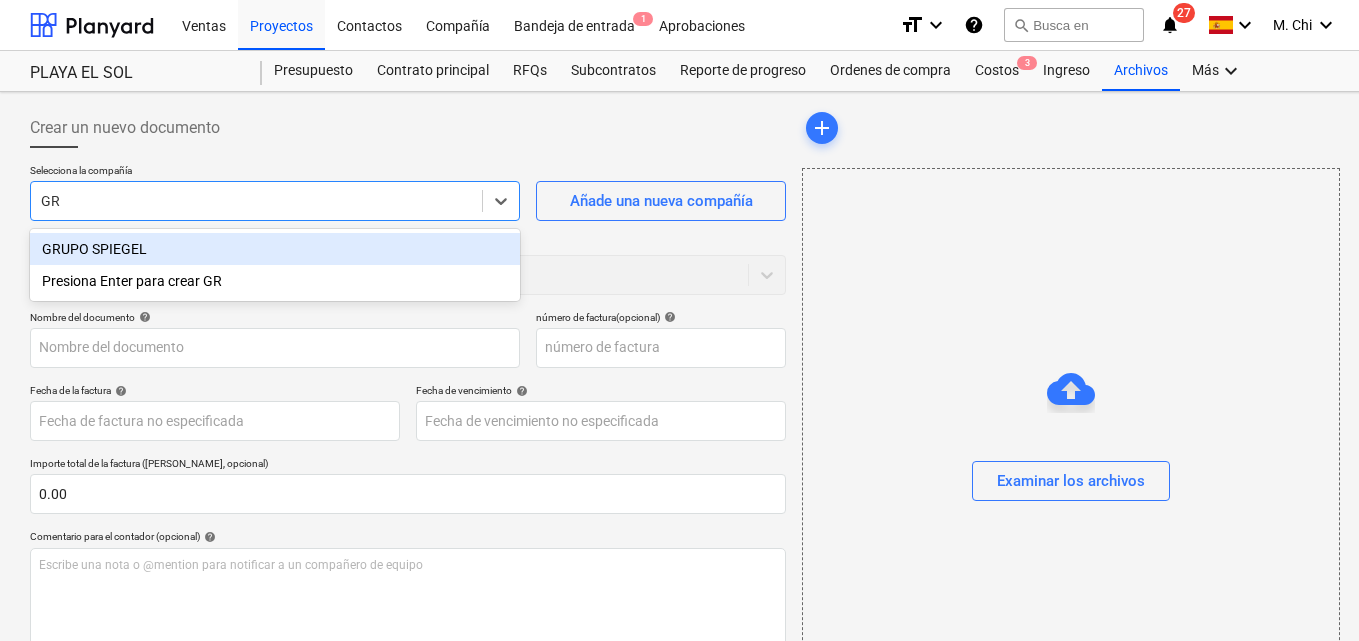 type on "GRU" 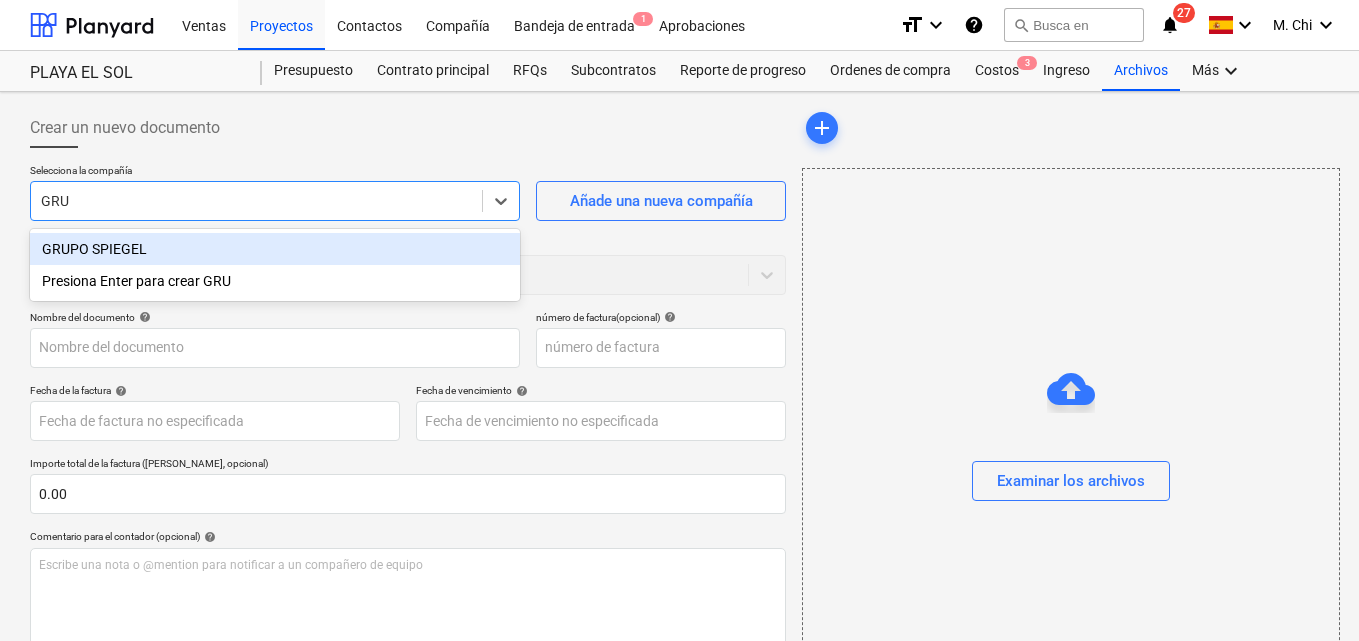 click on "GRUPO SPIEGEL" at bounding box center [275, 249] 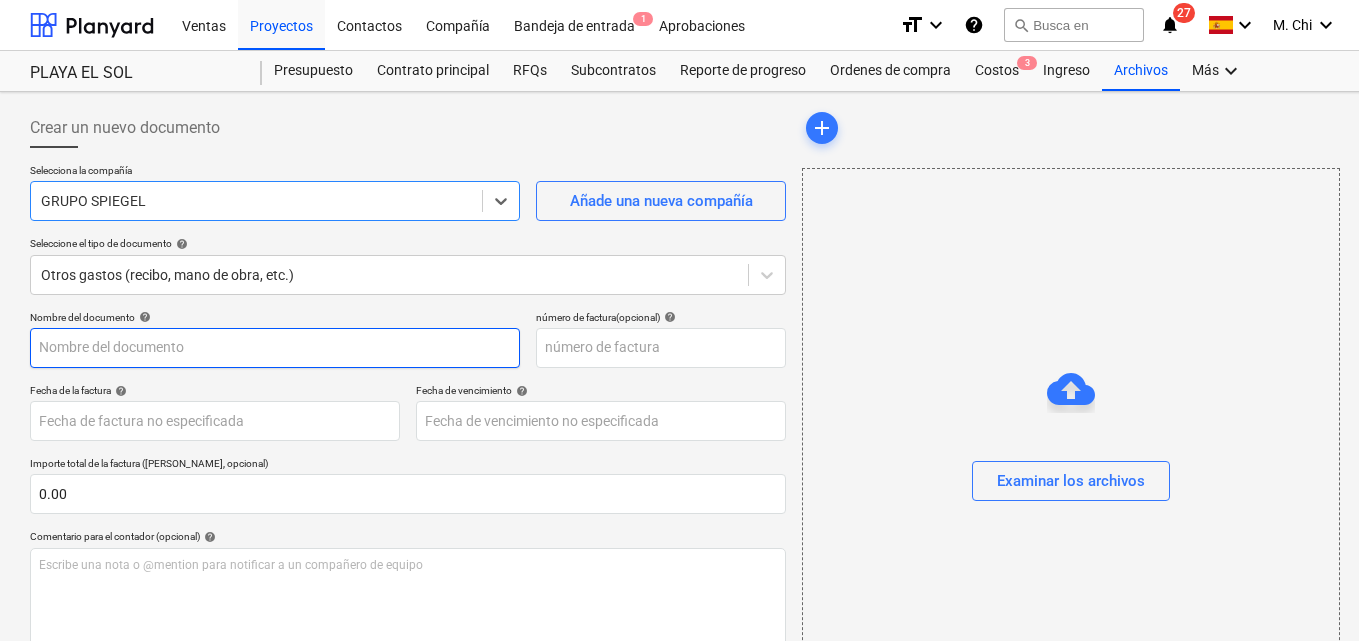 click at bounding box center (275, 348) 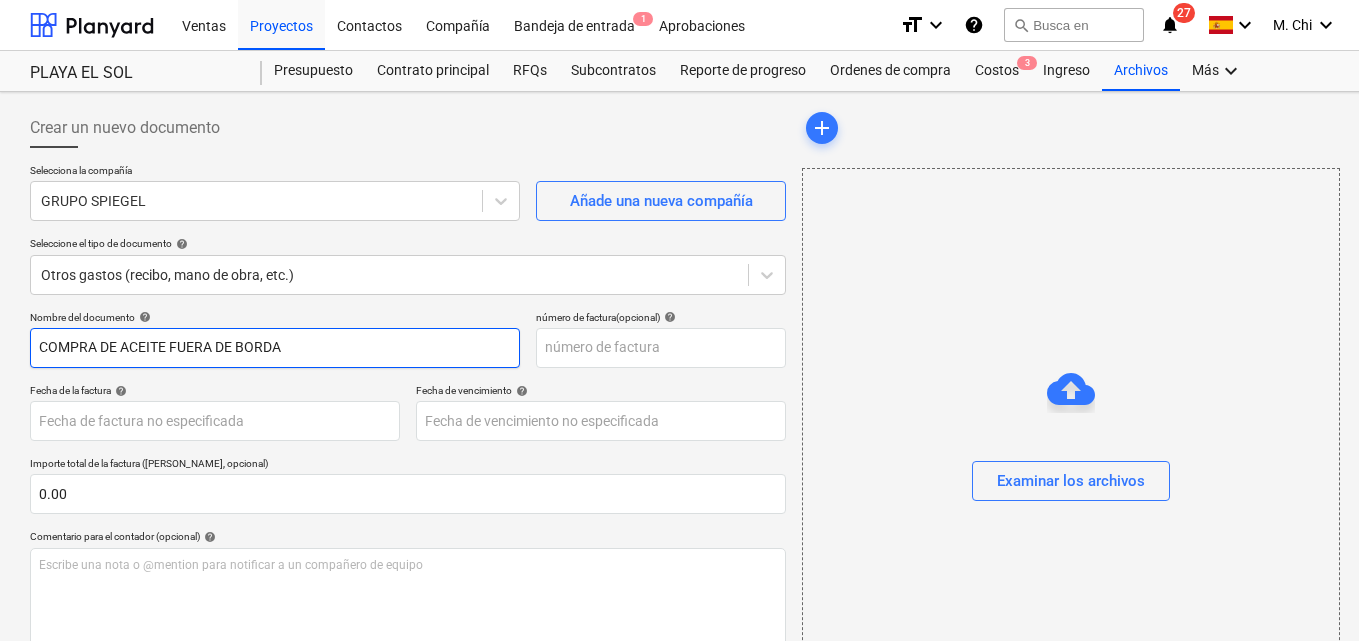 type on "COMPRA DE ACEITE FUERA DE BORDA" 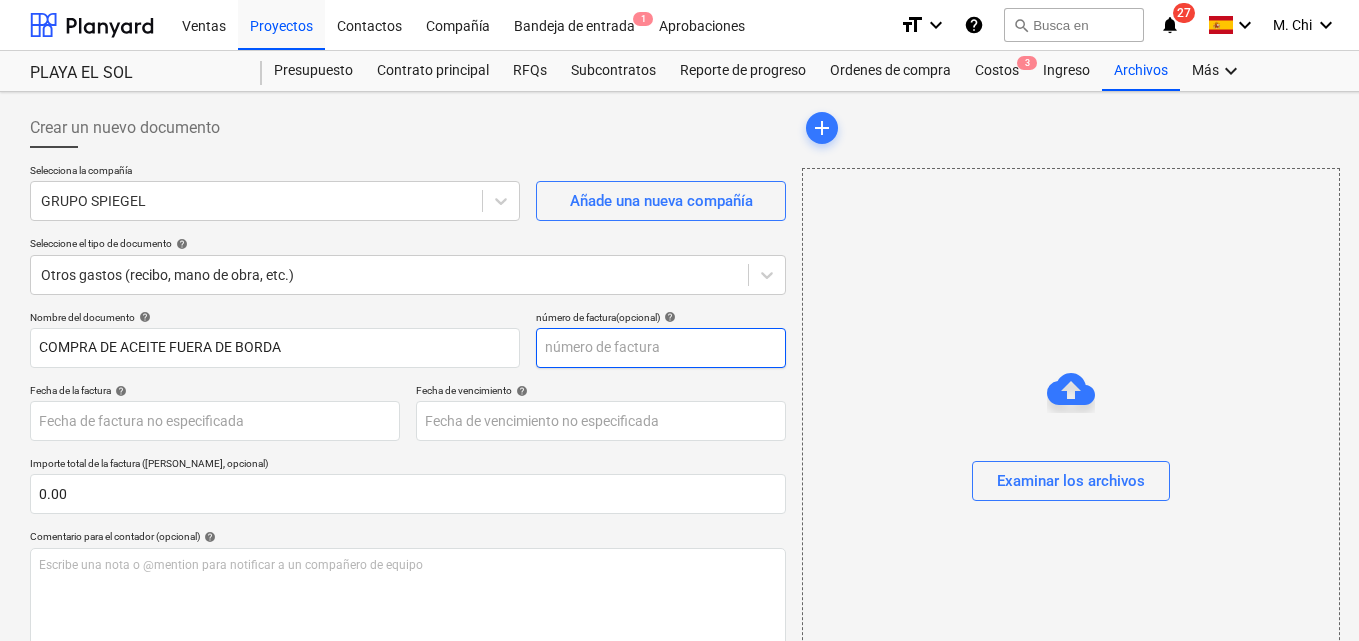 drag, startPoint x: 550, startPoint y: 325, endPoint x: 586, endPoint y: 357, distance: 48.166378 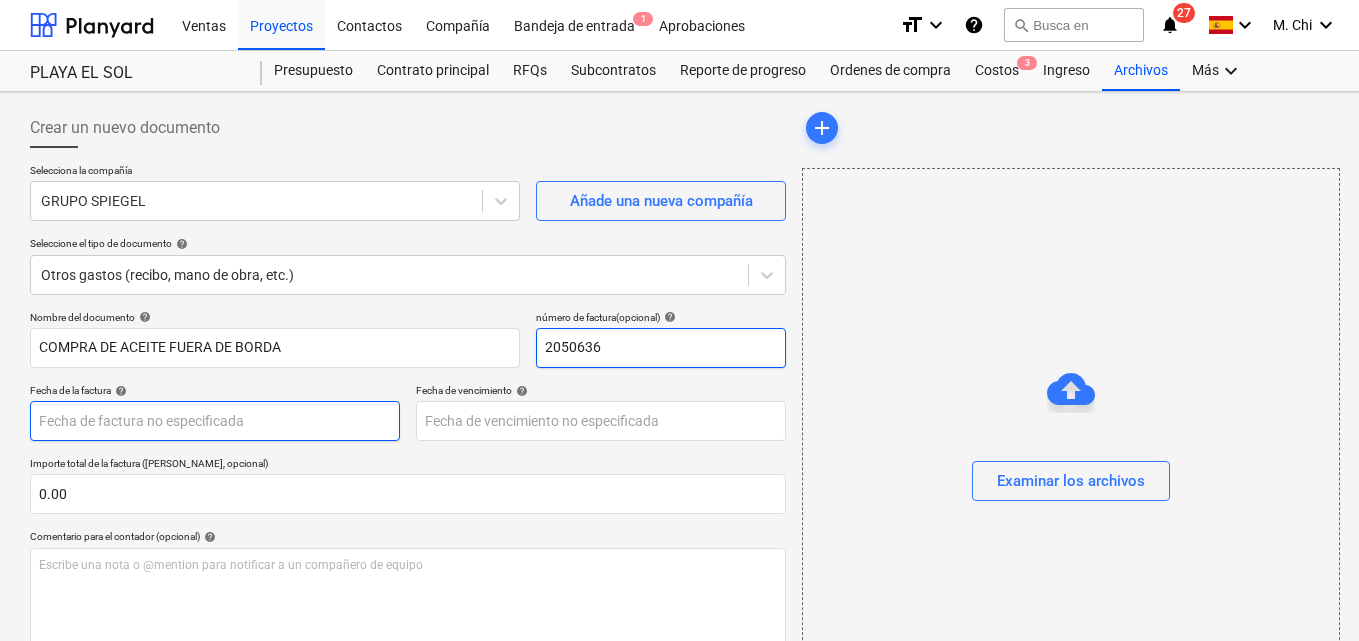 type on "2050636" 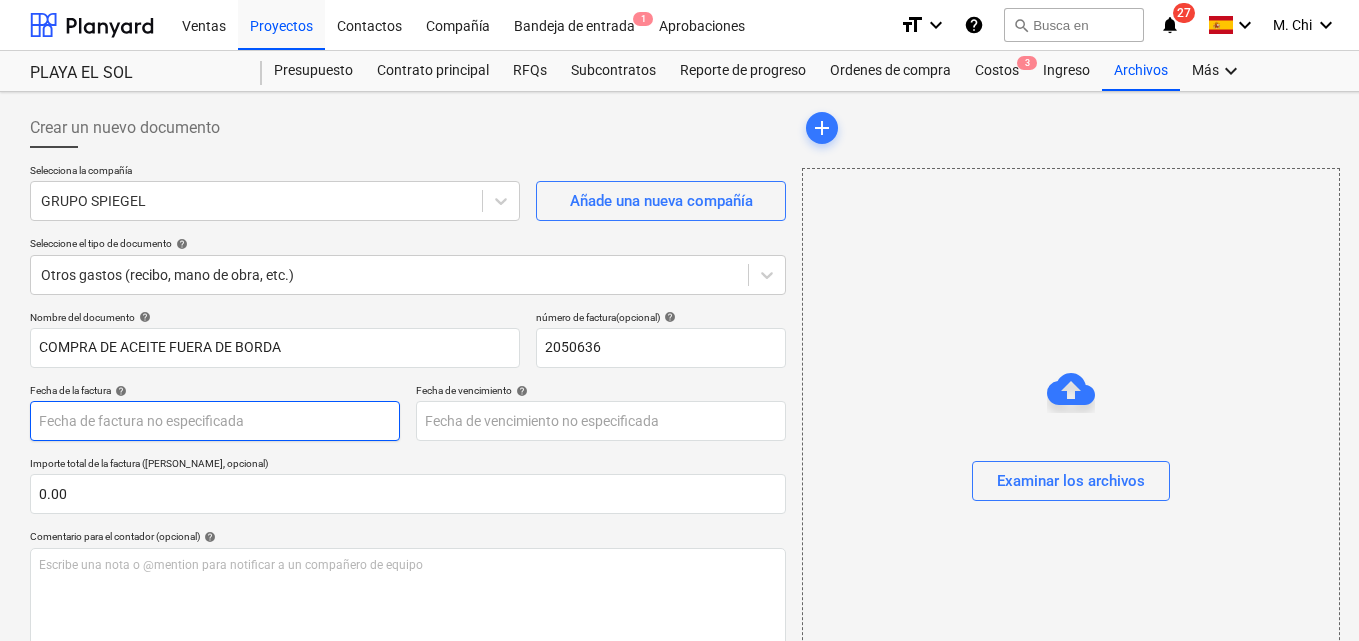 click on "Ventas Proyectos Contactos Compañía Bandeja de entrada 1 Aprobaciones format_size keyboard_arrow_down help search Busca en notifications 27 keyboard_arrow_down M. Chi keyboard_arrow_down PLAYA EL SOL  Presupuesto Contrato principal RFQs Subcontratos Reporte de progreso Ordenes de compra Costos 3 Ingreso Archivos Más keyboard_arrow_down Crear un nuevo documento Selecciona la compañía GRUPO [PERSON_NAME]   Añade una nueva compañía Seleccione el tipo de documento help Otros gastos (recibo, mano de obra, etc.) Nombre del documento help COMPRA DE ACEITE FUERA [PERSON_NAME] número de factura  (opcional) help 2050636 Fecha de la factura help Press the down arrow key to interact with the calendar and
select a date. Press the question mark key to get the keyboard shortcuts for changing dates. Fecha de vencimiento help Press the down arrow key to interact with the calendar and
select a date. Press the question mark key to get the keyboard shortcuts for changing dates. 0.00 Comentario para el contador (opcional)" at bounding box center (679, 320) 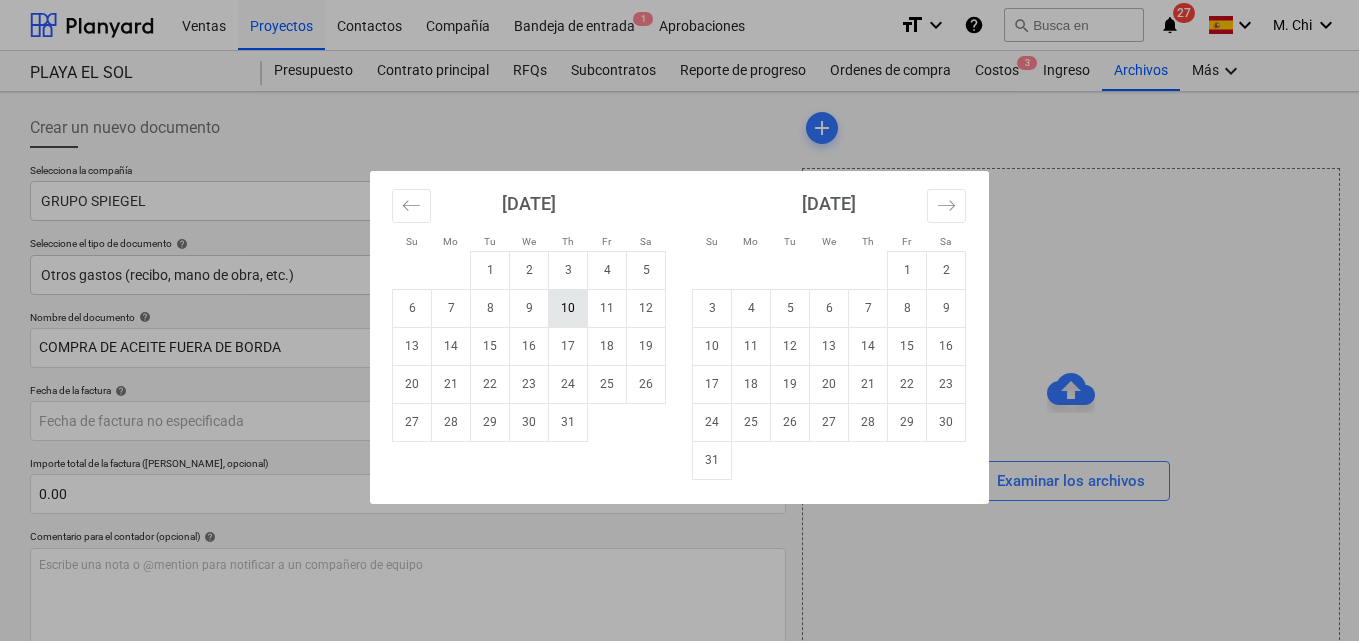 click on "10" at bounding box center [568, 308] 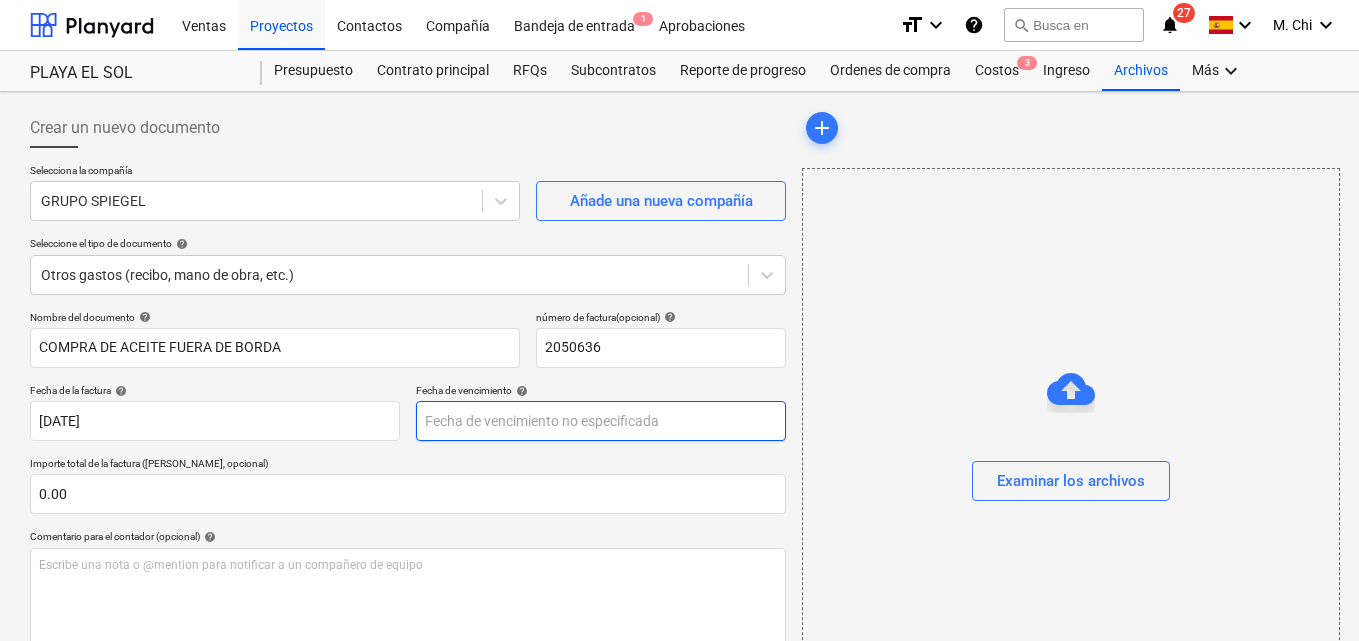 click on "Ventas Proyectos Contactos Compañía Bandeja de entrada 1 Aprobaciones format_size keyboard_arrow_down help search Busca en notifications 27 keyboard_arrow_down M. Chi keyboard_arrow_down PLAYA EL SOL  Presupuesto Contrato principal RFQs Subcontratos Reporte de progreso Ordenes de compra Costos 3 Ingreso Archivos Más keyboard_arrow_down Crear un nuevo documento Selecciona la compañía GRUPO [PERSON_NAME]   Añade una nueva compañía Seleccione el tipo de documento help Otros gastos (recibo, mano de obra, etc.) Nombre del documento help COMPRA DE ACEITE FUERA [PERSON_NAME] número de factura  (opcional) help 2050636 Fecha de la factura help [DATE] 10.07.2025 Press the down arrow key to interact with the calendar and
select a date. Press the question mark key to get the keyboard shortcuts for changing dates. Fecha de vencimiento help Press the down arrow key to interact with the calendar and
select a date. Press the question mark key to get the keyboard shortcuts for changing dates. 0.00 help ﻿ Envíe" at bounding box center (679, 320) 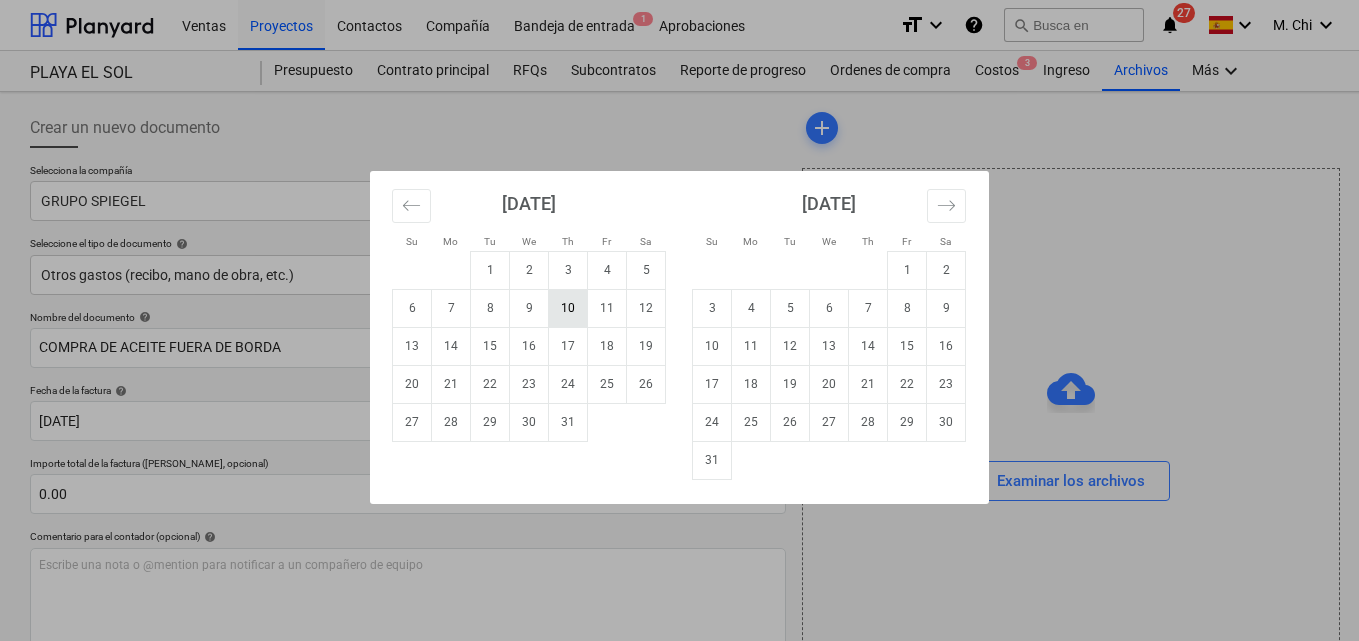 click on "10" at bounding box center [568, 308] 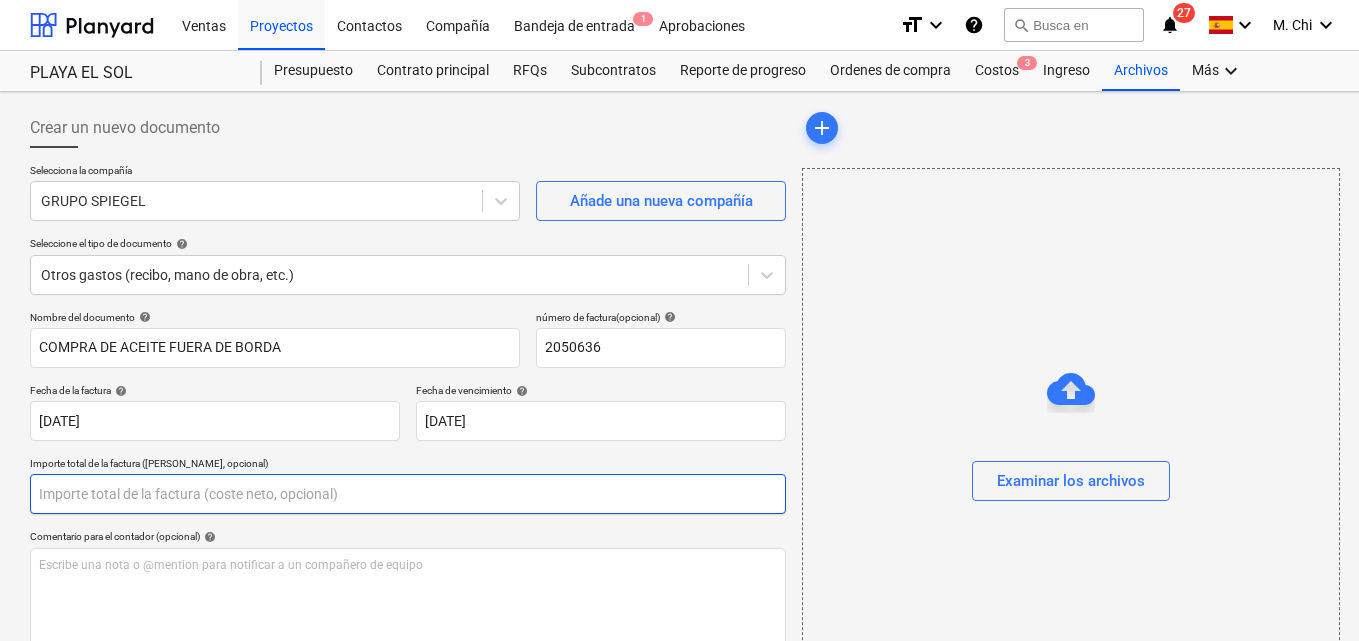 click at bounding box center (408, 494) 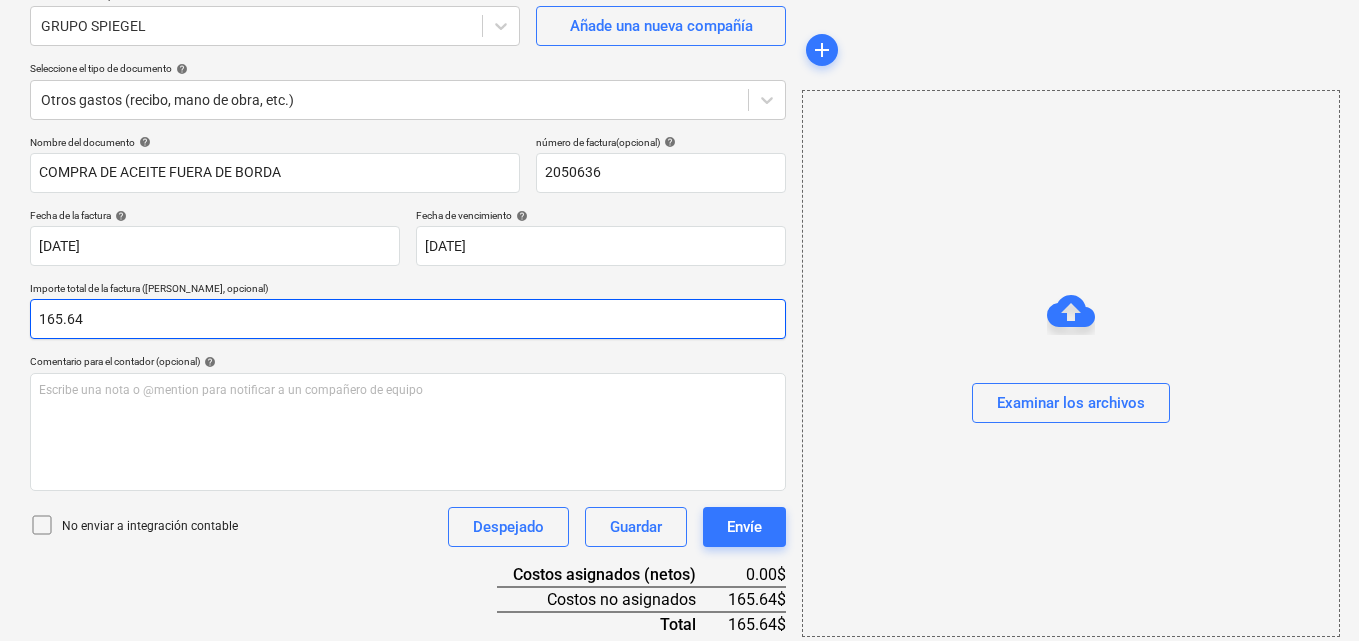 scroll, scrollTop: 200, scrollLeft: 0, axis: vertical 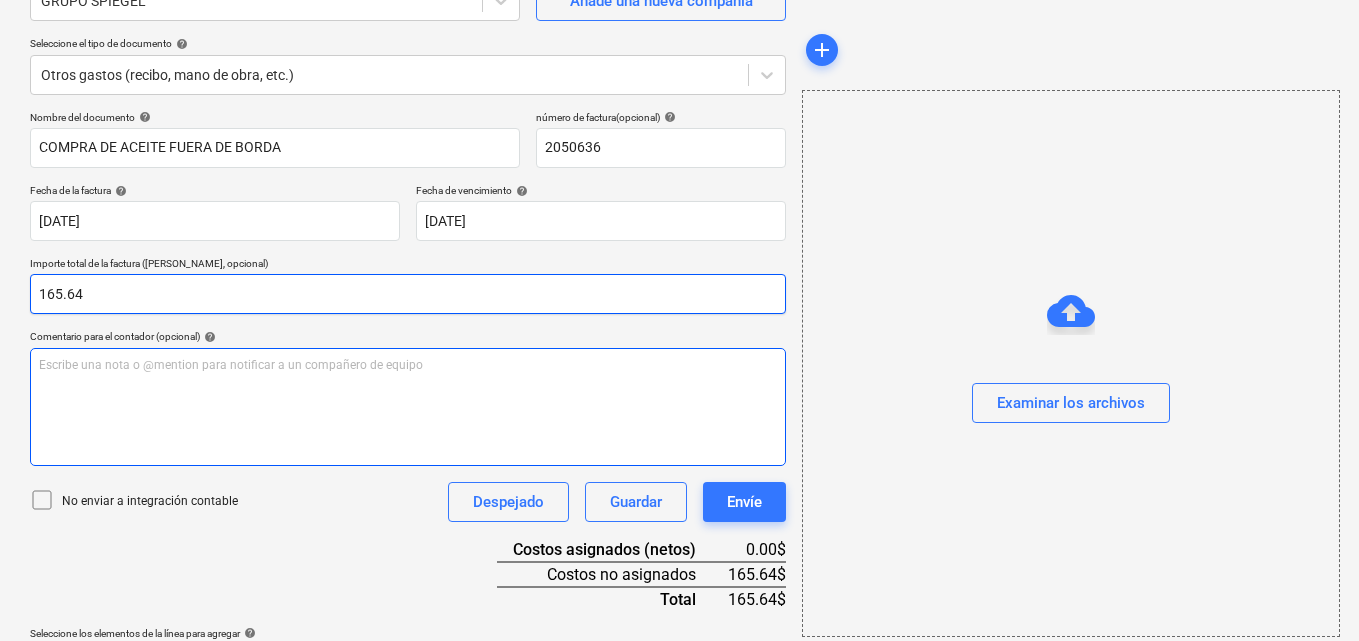 type on "165.64" 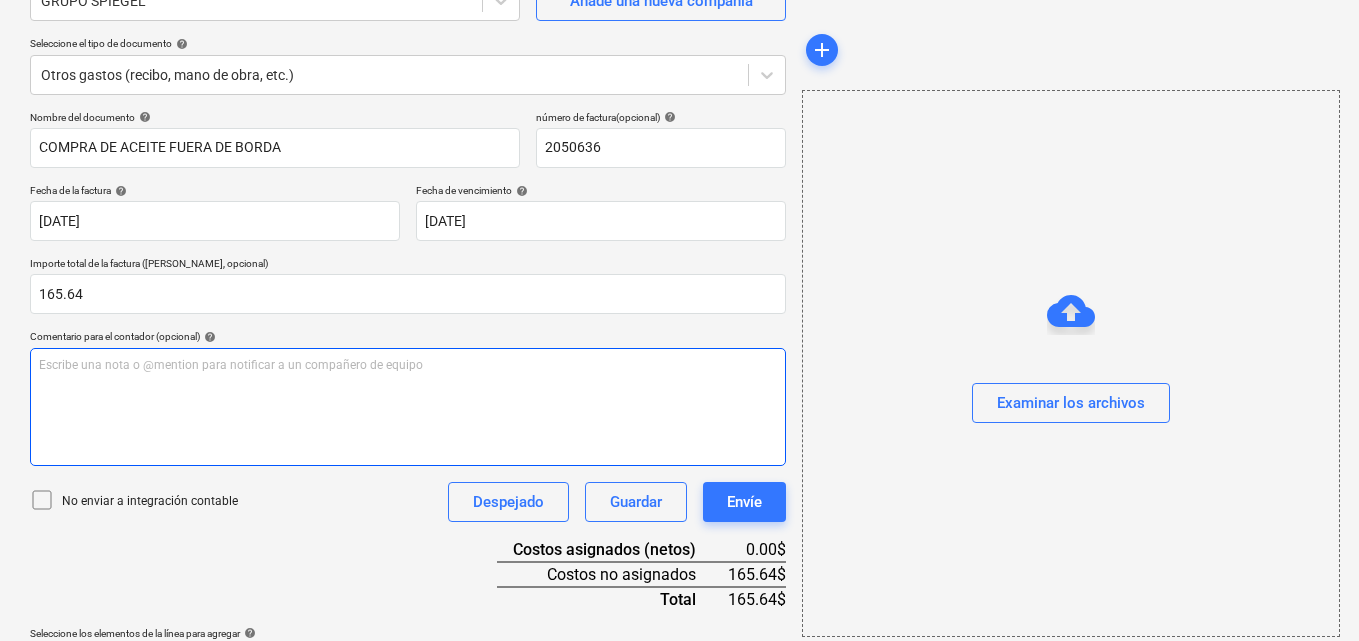 click on "Escribe una nota o @mention para notificar a un compañero de equipo ﻿" at bounding box center [408, 407] 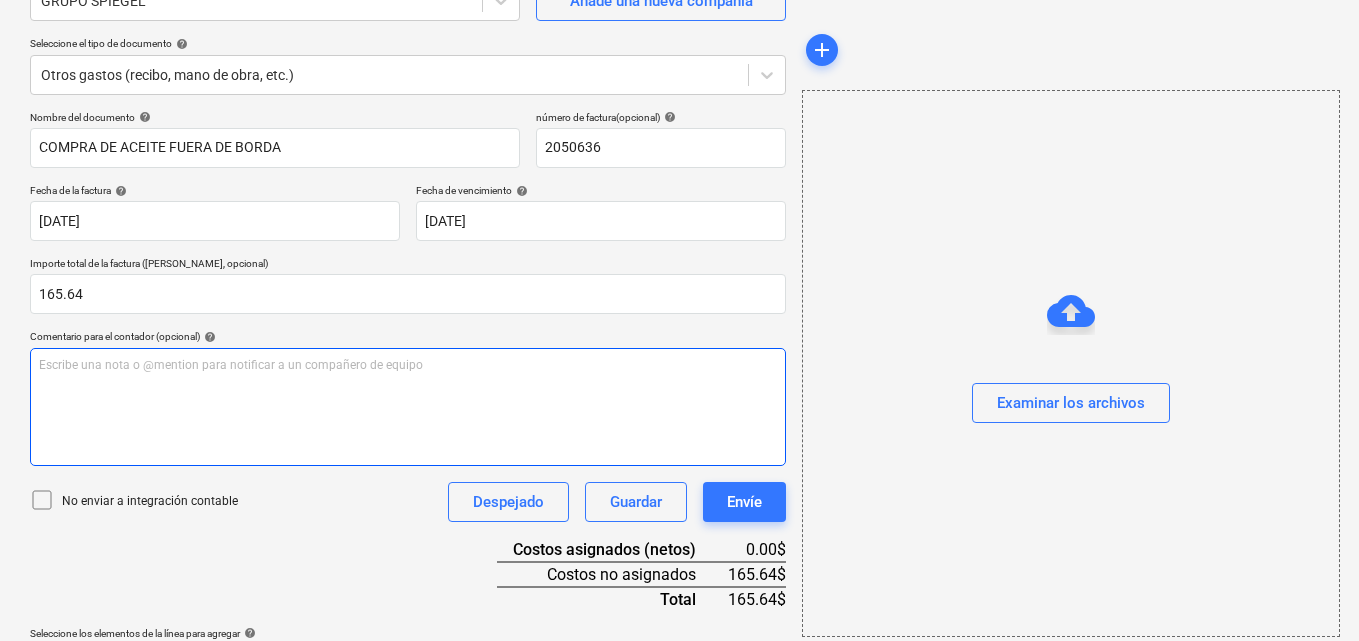 type 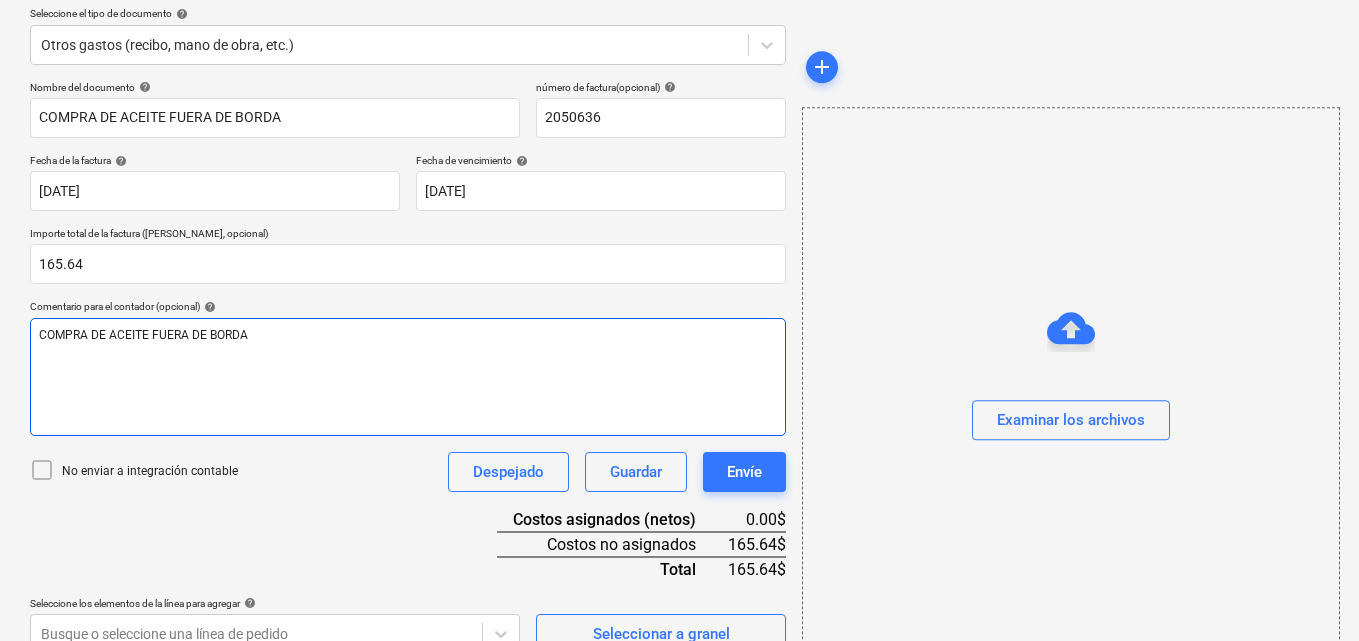 scroll, scrollTop: 259, scrollLeft: 0, axis: vertical 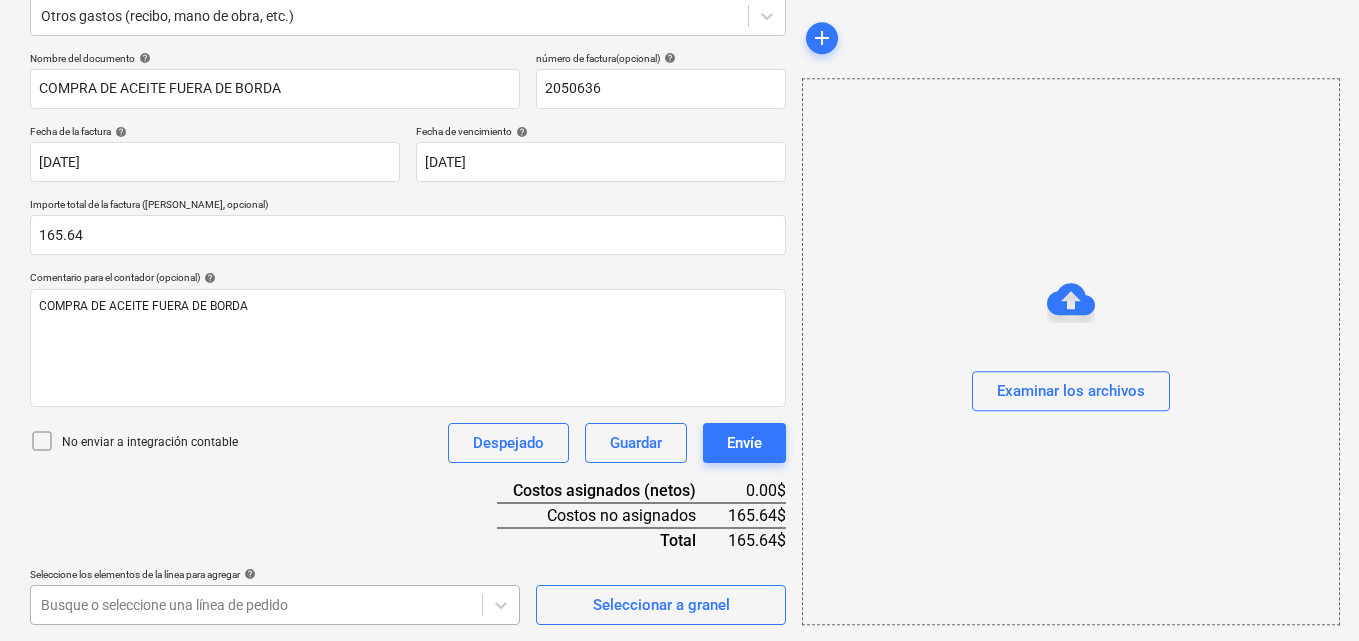 click on "Ventas Proyectos Contactos Compañía Bandeja de entrada 1 Aprobaciones format_size keyboard_arrow_down help search Busca en notifications 27 keyboard_arrow_down M. Chi keyboard_arrow_down PLAYA EL SOL  Presupuesto Contrato principal RFQs Subcontratos Reporte de progreso Ordenes de compra Costos 3 Ingreso Archivos Más keyboard_arrow_down Crear un nuevo documento Selecciona la compañía GRUPO [PERSON_NAME]   Añade una nueva compañía Seleccione el tipo de documento help Otros gastos (recibo, mano de obra, etc.) Nombre del documento help COMPRA DE ACEITE FUERA [PERSON_NAME] número de factura  (opcional) help 2050636 Fecha de la factura help [DATE] 10.07.2025 Press the down arrow key to interact with the calendar and
select a date. Press the question mark key to get the keyboard shortcuts for changing dates. Fecha de vencimiento help [DATE] 10.07.2025 Importe total de la factura (coste neto, opcional) 165.64 Comentario para el contador (opcional) help COMPRA DE ACEITE FUERA [PERSON_NAME] Despejado Guardar" at bounding box center [679, 61] 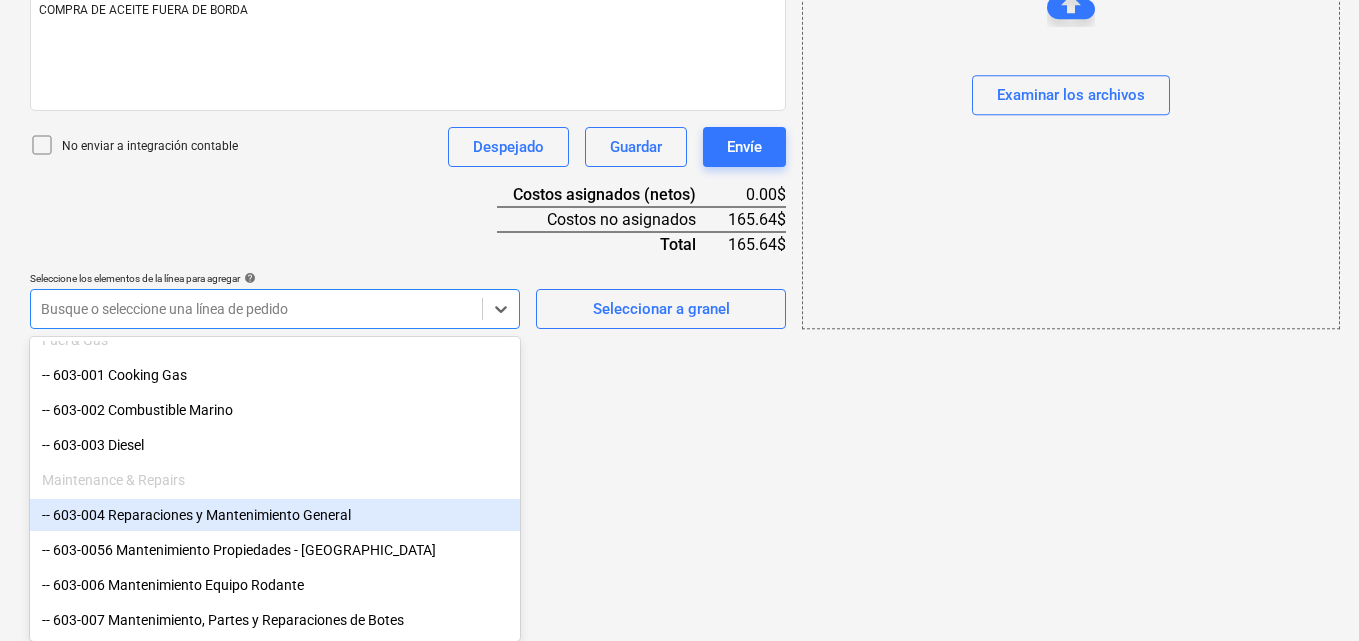 scroll, scrollTop: 800, scrollLeft: 0, axis: vertical 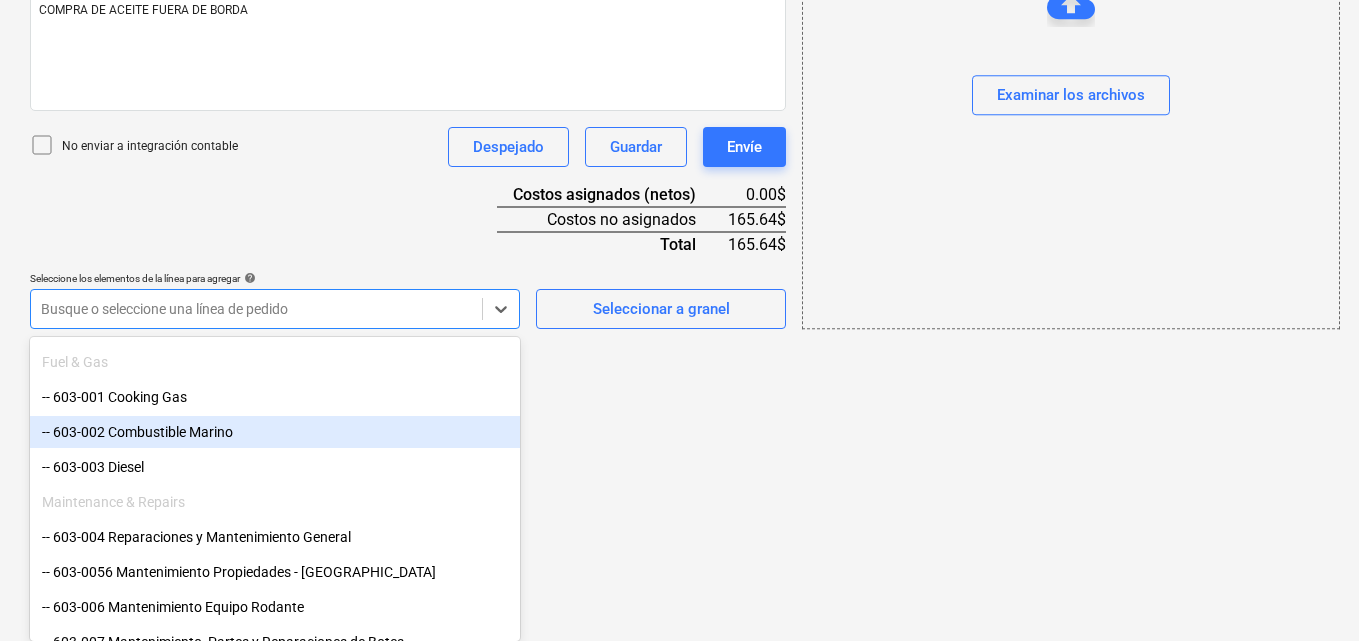 click on "--  603-002 Combustible Marino" at bounding box center (275, 432) 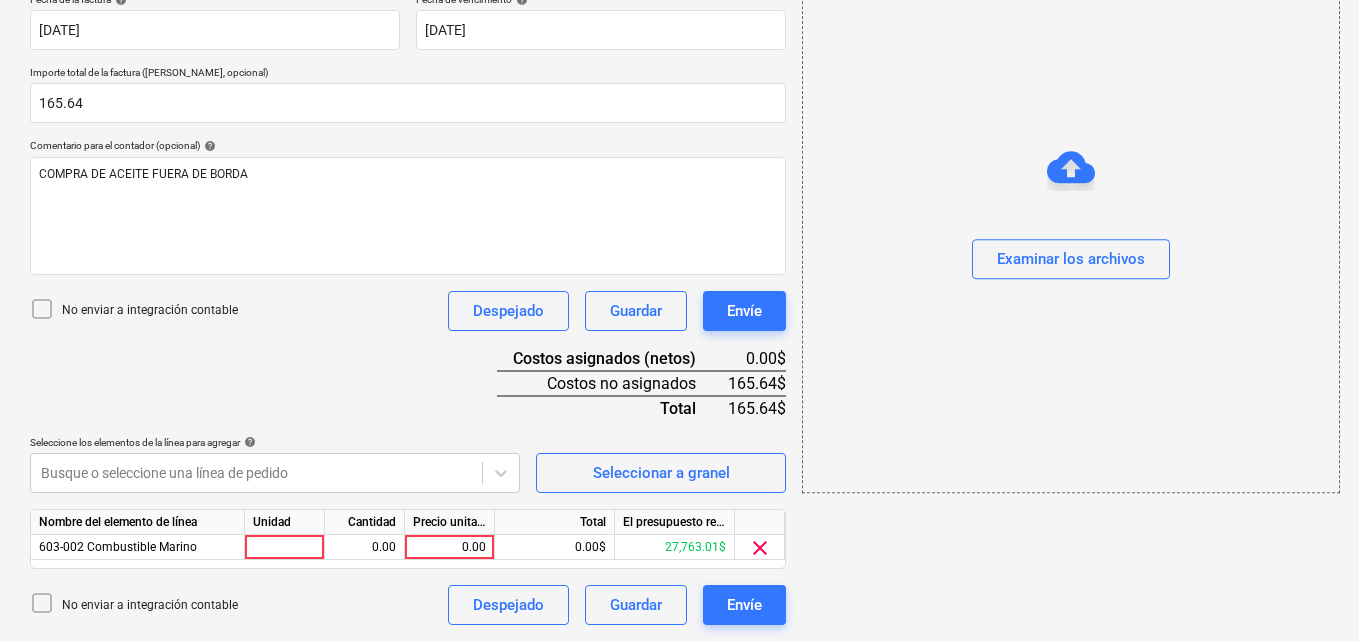 click on "Ventas Proyectos Contactos Compañía Bandeja de entrada 1 Aprobaciones format_size keyboard_arrow_down help search Busca en notifications 27 keyboard_arrow_down M. Chi keyboard_arrow_down PLAYA EL SOL  Presupuesto Contrato principal RFQs Subcontratos Reporte de progreso Ordenes de compra Costos 3 Ingreso Archivos Más keyboard_arrow_down Crear un nuevo documento Selecciona la compañía GRUPO [PERSON_NAME]   Añade una nueva compañía Seleccione el tipo de documento help Otros gastos (recibo, mano de obra, etc.) Nombre del documento help COMPRA DE ACEITE FUERA [PERSON_NAME] número de factura  (opcional) help 2050636 Fecha de la factura help [DATE] 10.07.2025 Press the down arrow key to interact with the calendar and
select a date. Press the question mark key to get the keyboard shortcuts for changing dates. Fecha de vencimiento help [DATE] 10.07.2025 Importe total de la factura (coste neto, opcional) 165.64 Comentario para el contador (opcional) help COMPRA DE ACEITE FUERA [PERSON_NAME] Despejado" at bounding box center (679, -71) 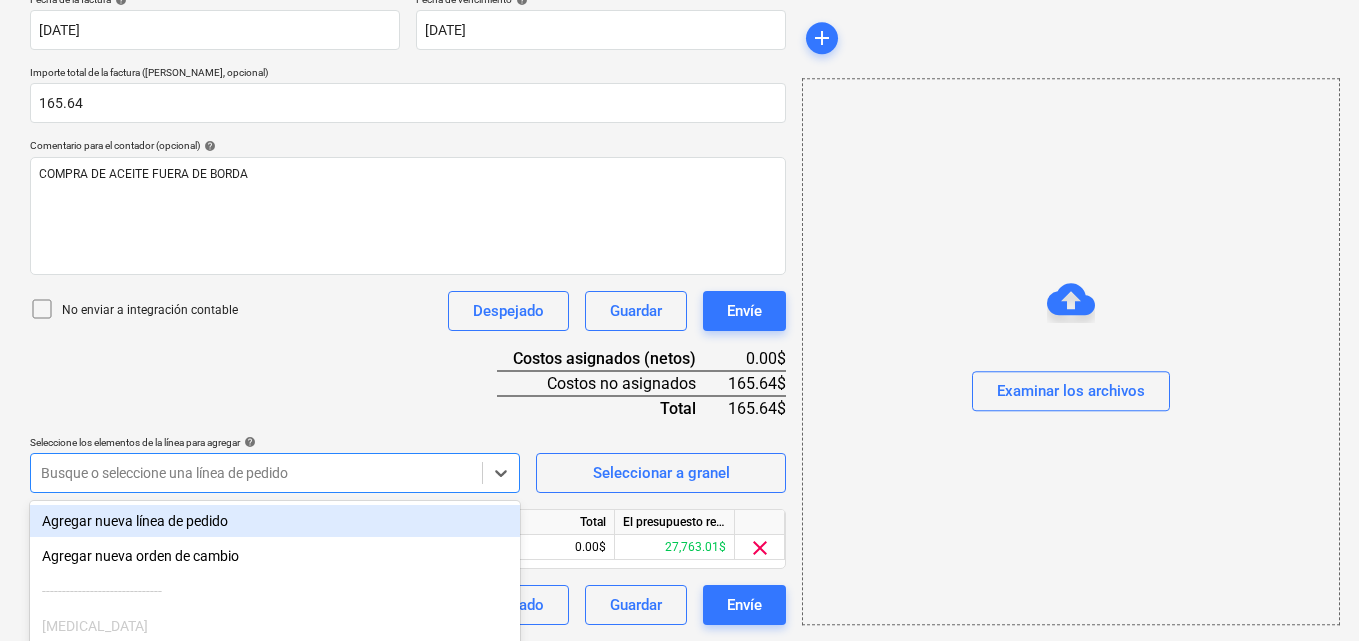 click on "Ventas Proyectos Contactos Compañía Bandeja de entrada 1 Aprobaciones format_size keyboard_arrow_down help search Busca en notifications 27 keyboard_arrow_down M. Chi keyboard_arrow_down PLAYA EL SOL  Presupuesto Contrato principal RFQs Subcontratos Reporte de progreso Ordenes de compra Costos 3 Ingreso Archivos Más keyboard_arrow_down Crear un nuevo documento Selecciona la compañía GRUPO [PERSON_NAME]   Añade una nueva compañía Seleccione el tipo de documento help Otros gastos (recibo, mano de obra, etc.) Nombre del documento help COMPRA DE ACEITE FUERA [PERSON_NAME] número de factura  (opcional) help 2050636 Fecha de la factura help [DATE] 10.07.2025 Press the down arrow key to interact with the calendar and
select a date. Press the question mark key to get the keyboard shortcuts for changing dates. Fecha de vencimiento help [DATE] 10.07.2025 Importe total de la factura (coste neto, opcional) 165.64 Comentario para el contador (opcional) help COMPRA DE ACEITE FUERA [PERSON_NAME] Despejado Guardar" at bounding box center (679, -71) 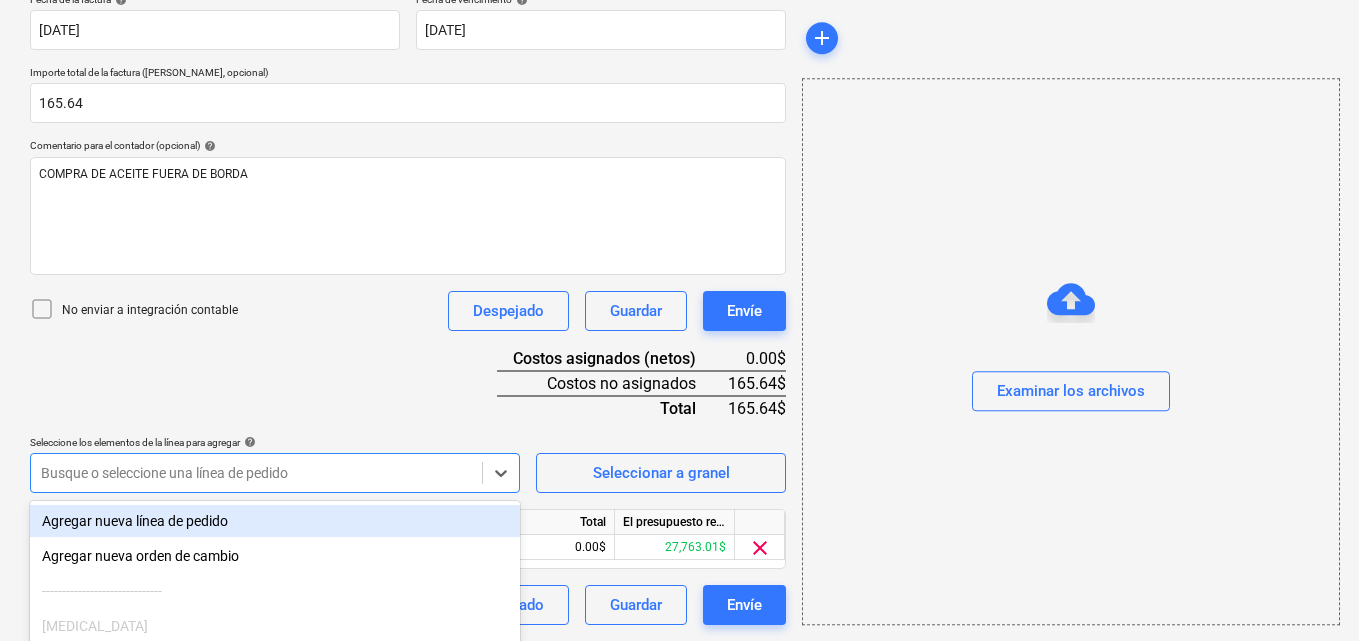 scroll, scrollTop: 555, scrollLeft: 0, axis: vertical 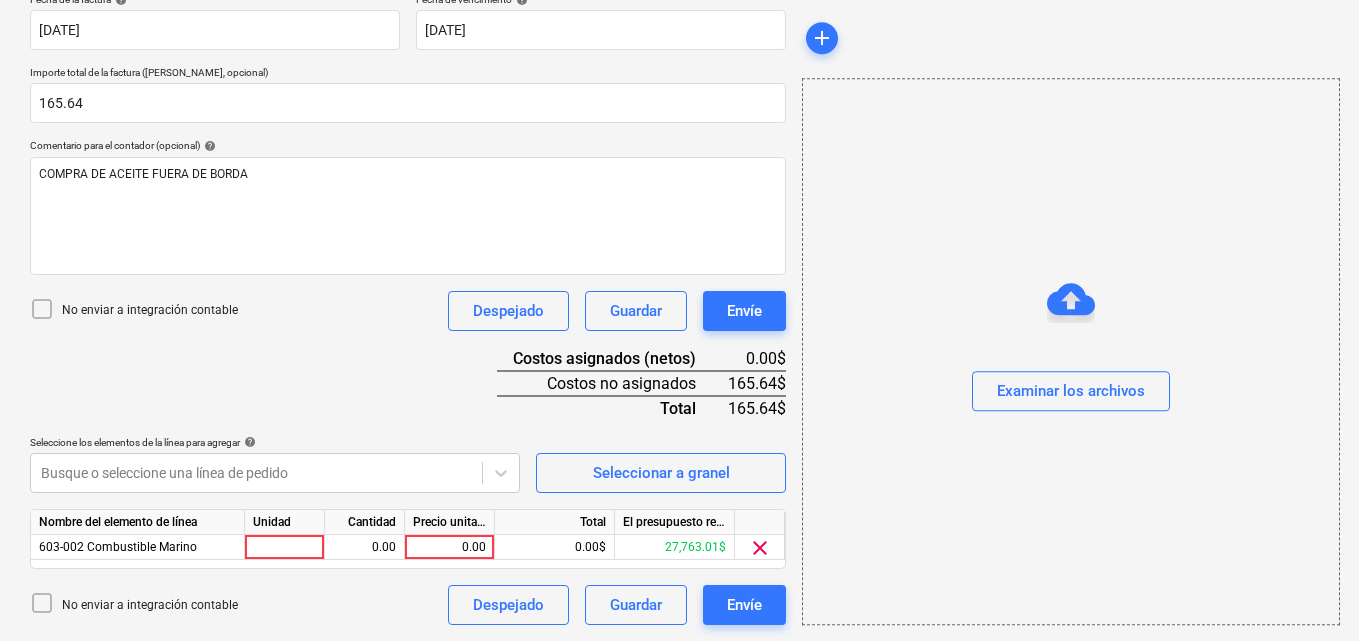 click on "Ventas Proyectos Contactos Compañía Bandeja de entrada 1 Aprobaciones format_size keyboard_arrow_down help search Busca en notifications 27 keyboard_arrow_down M. Chi keyboard_arrow_down PLAYA EL SOL  Presupuesto Contrato principal RFQs Subcontratos Reporte de progreso Ordenes de compra Costos 3 Ingreso Archivos Más keyboard_arrow_down Crear un nuevo documento Selecciona la compañía GRUPO [PERSON_NAME]   Añade una nueva compañía Seleccione el tipo de documento help Otros gastos (recibo, mano de obra, etc.) Nombre del documento help COMPRA DE ACEITE FUERA [PERSON_NAME] número de factura  (opcional) help 2050636 Fecha de la factura help [DATE] 10.07.2025 Press the down arrow key to interact with the calendar and
select a date. Press the question mark key to get the keyboard shortcuts for changing dates. Fecha de vencimiento help [DATE] 10.07.2025 Importe total de la factura (coste neto, opcional) 165.64 Comentario para el contador (opcional) help COMPRA DE ACEITE FUERA [PERSON_NAME] Despejado" at bounding box center [679, -71] 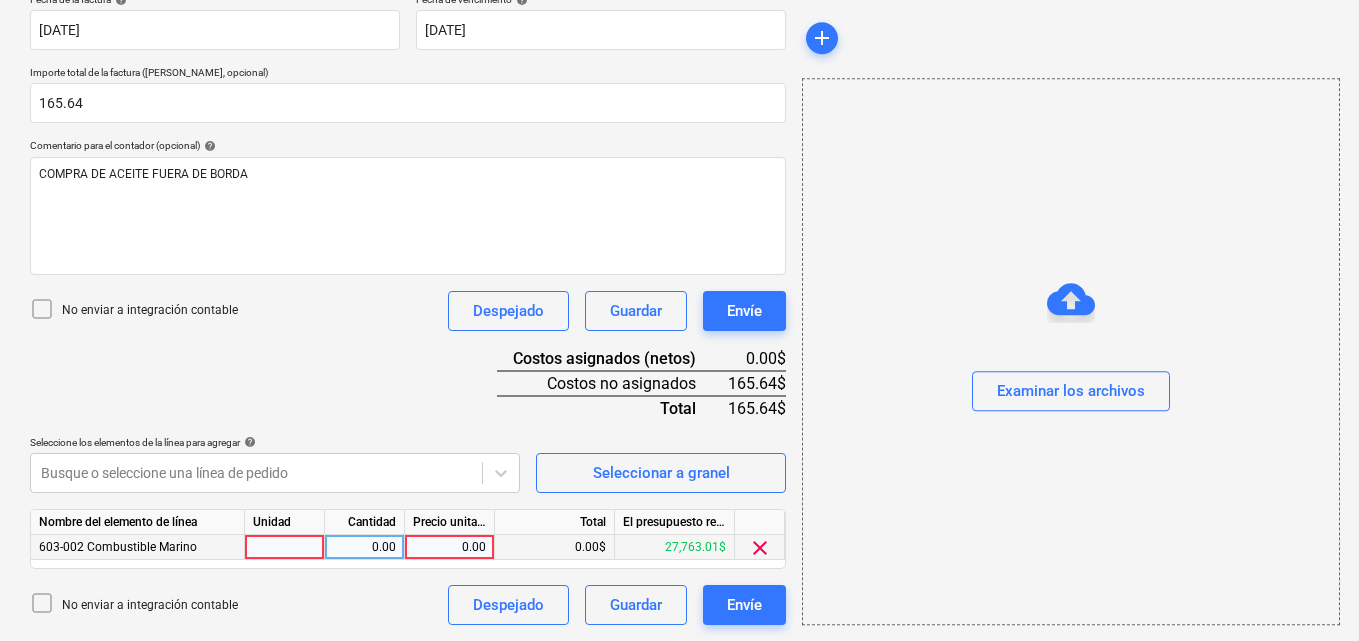 click on "0.00" at bounding box center (365, 547) 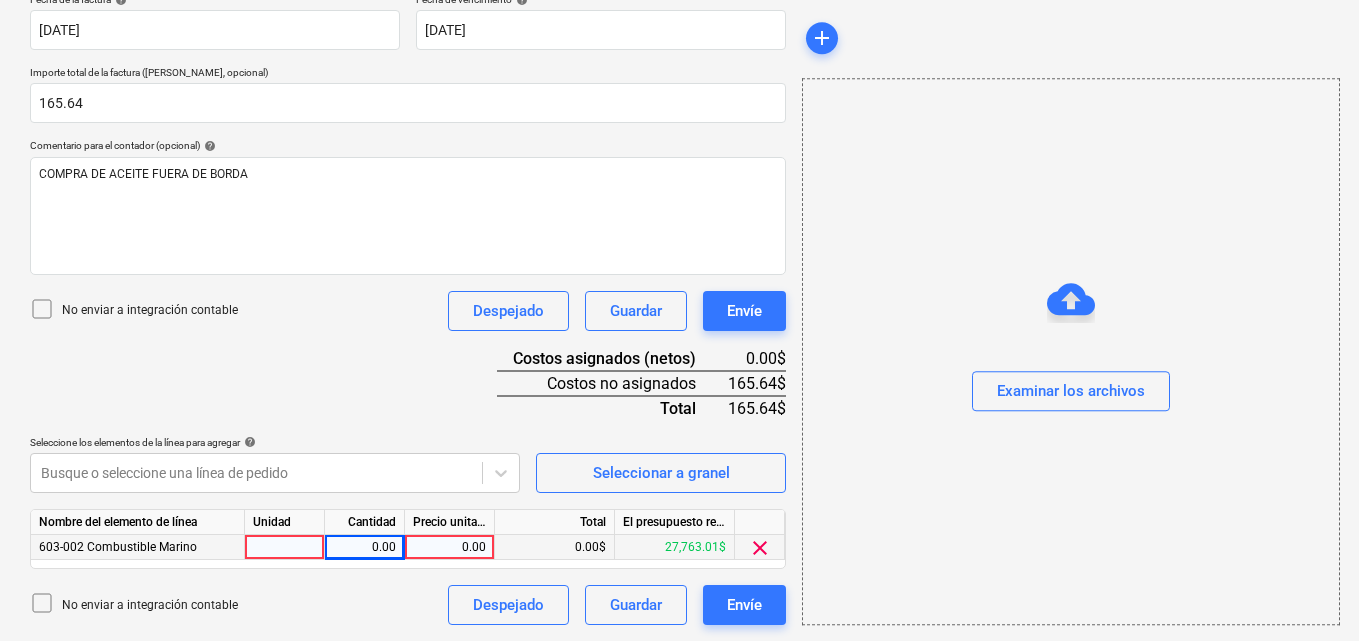 click at bounding box center (285, 547) 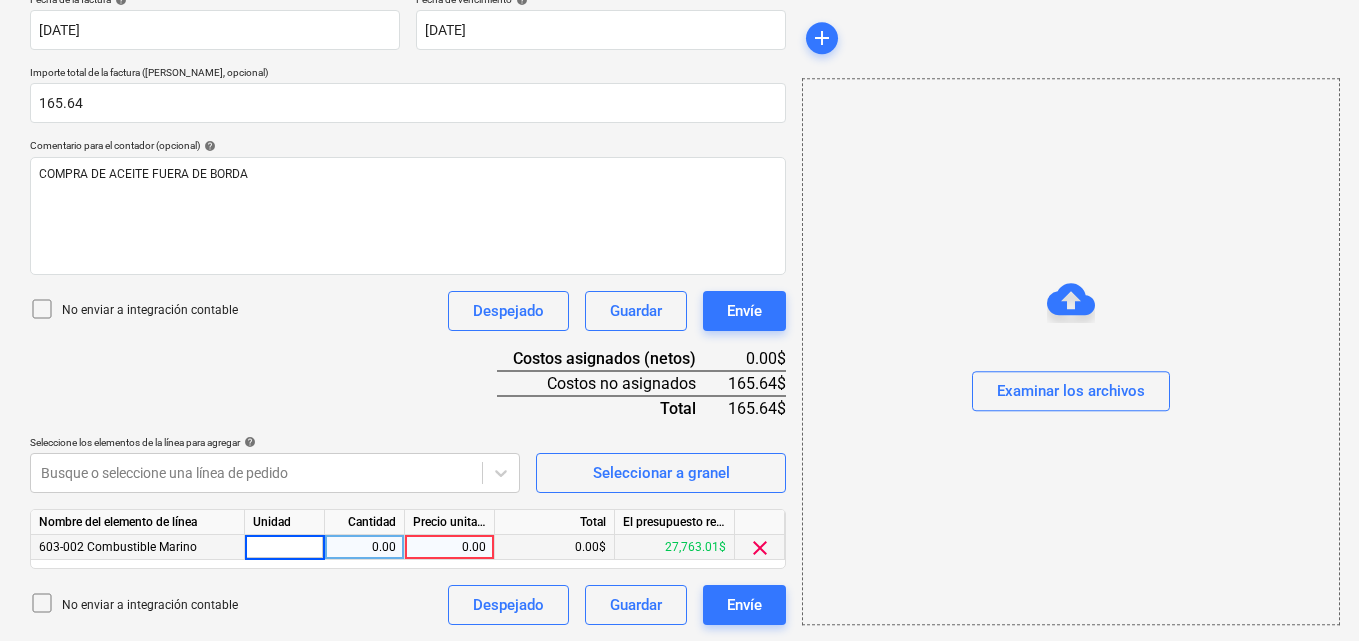 click at bounding box center [284, 547] 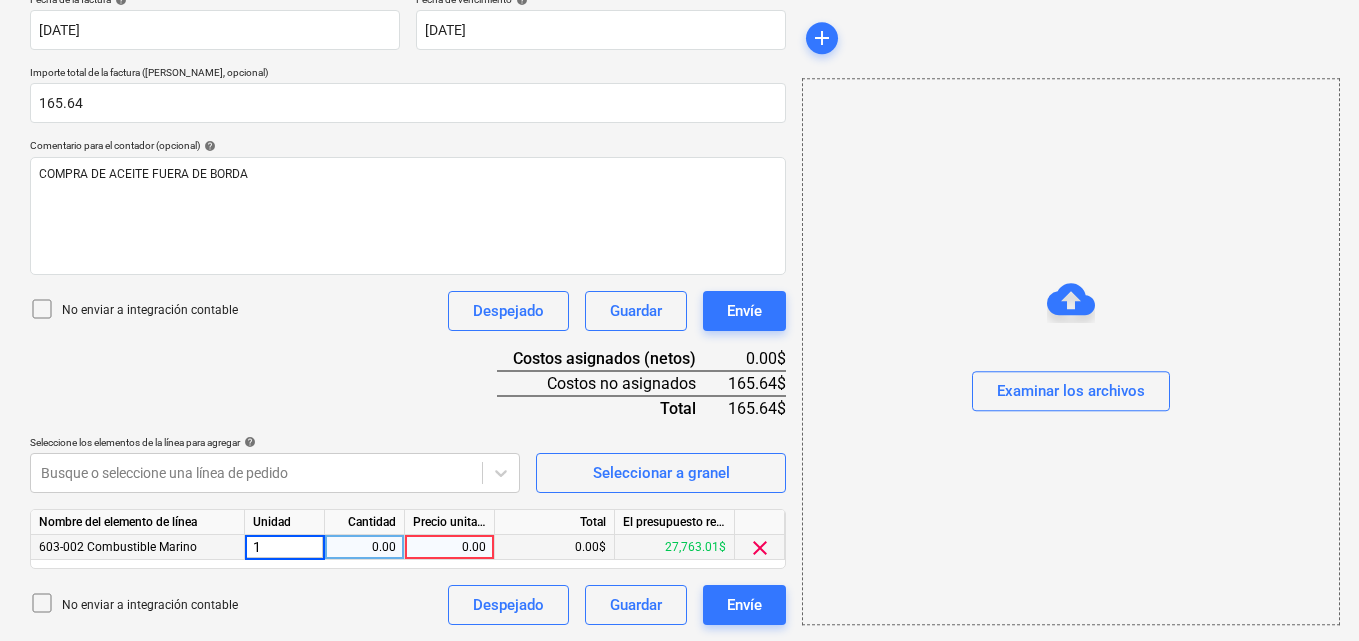 type on "1" 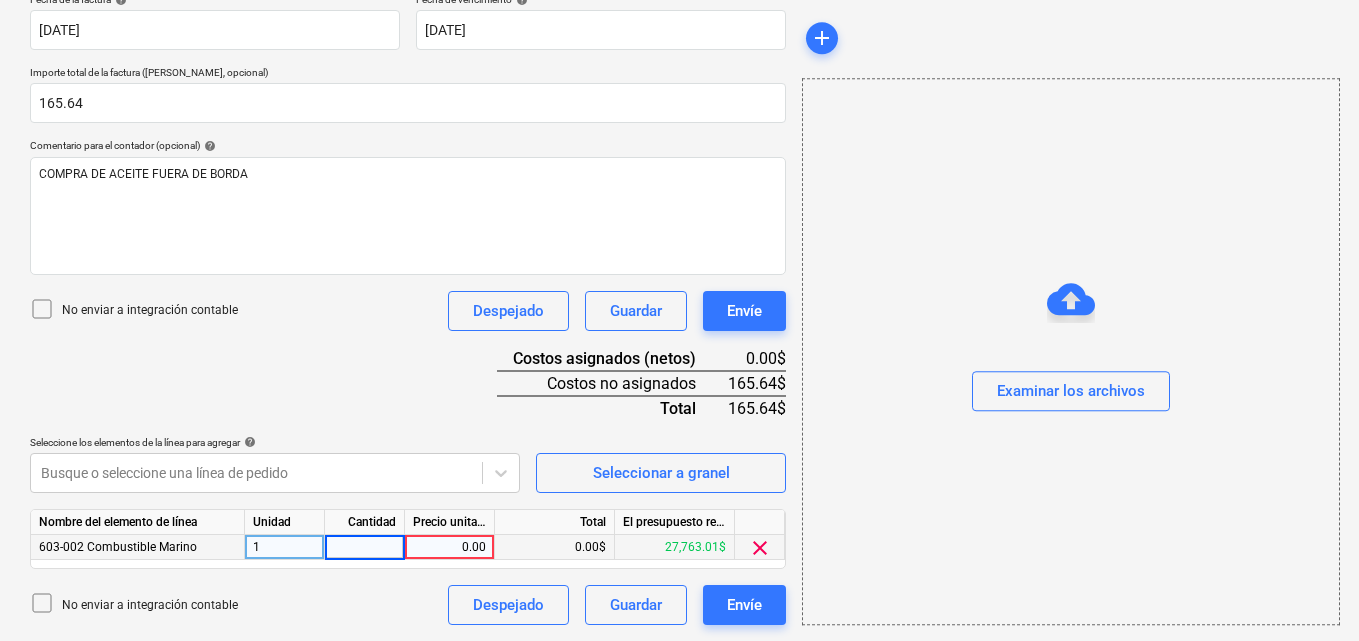 type on "1" 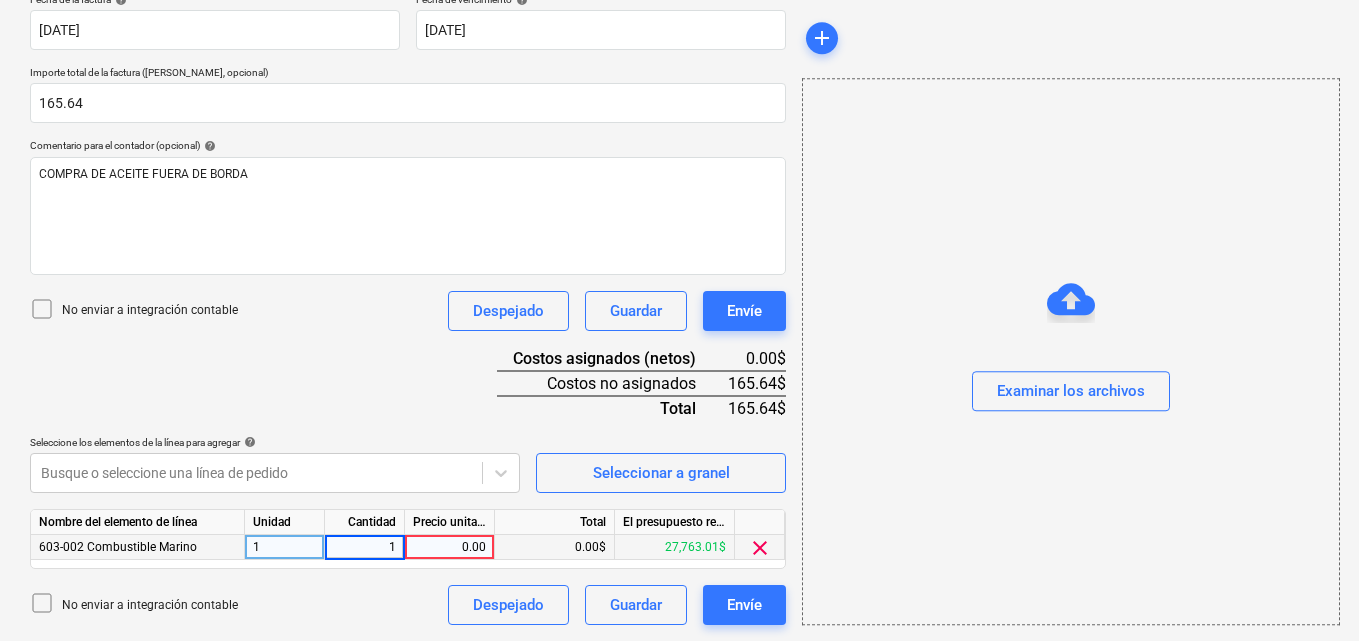 click on "0.00" at bounding box center (449, 547) 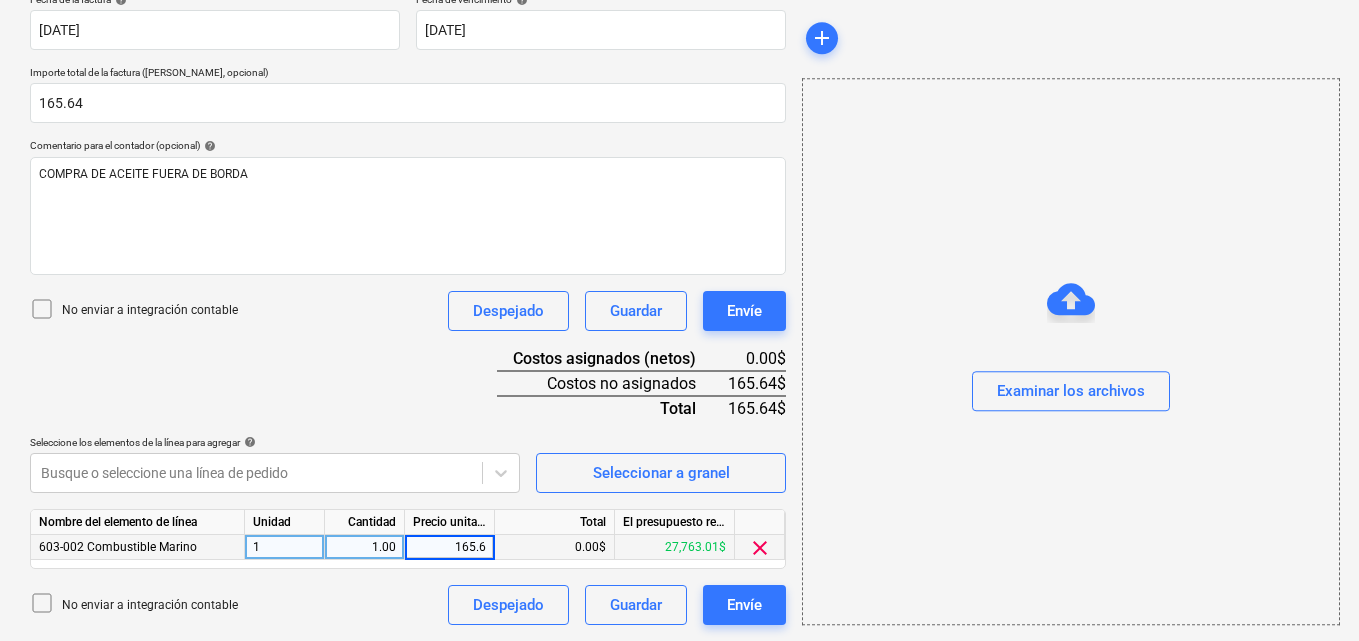 type on "165.64" 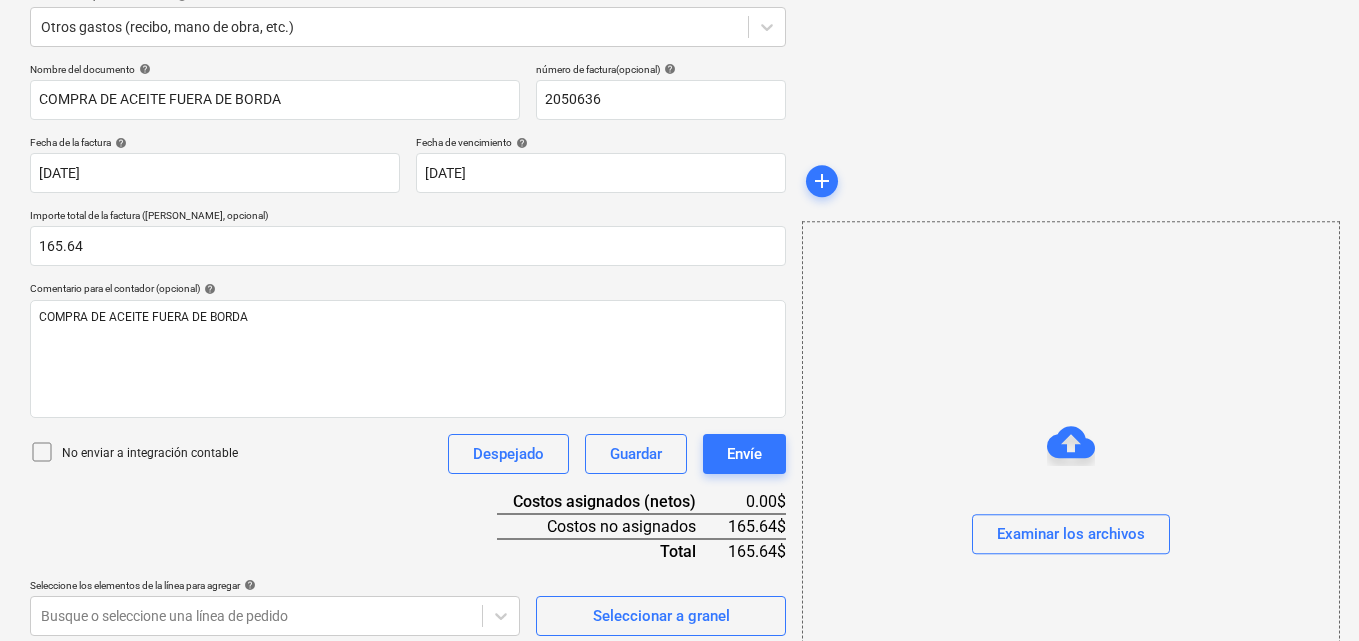 scroll, scrollTop: 391, scrollLeft: 0, axis: vertical 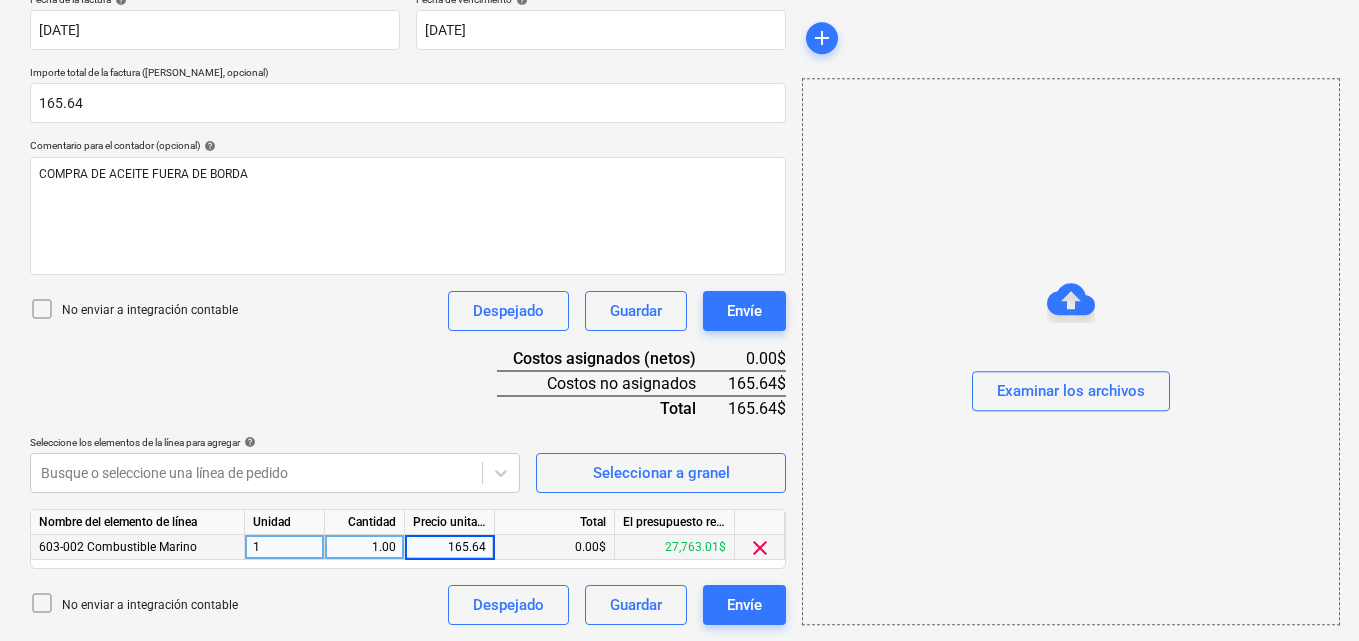 click on "Examinar los archivos" at bounding box center [1071, 351] 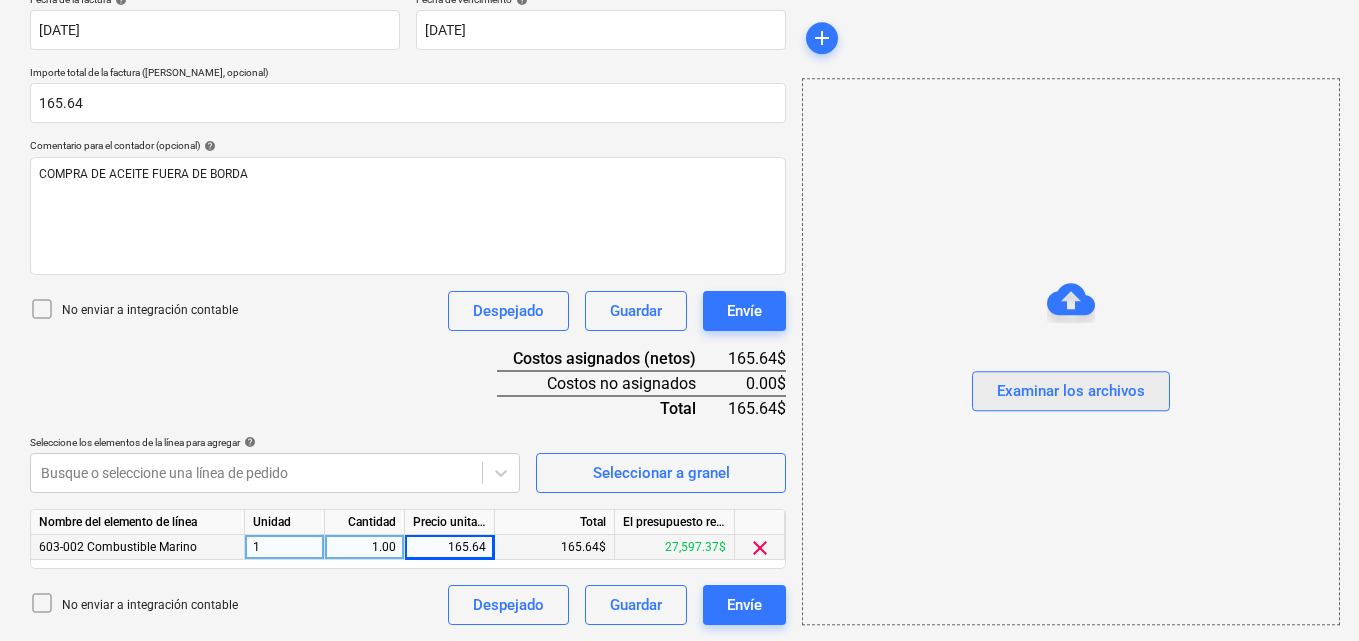 click on "Examinar los archivos" at bounding box center (1071, 392) 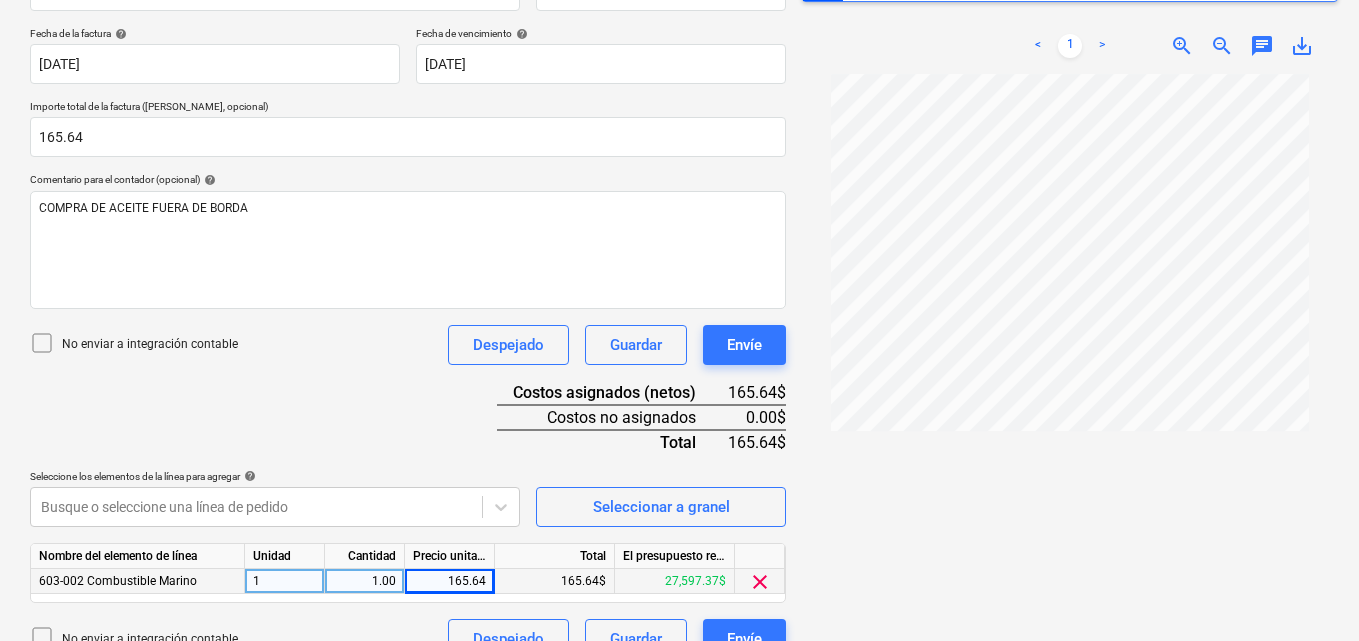 scroll, scrollTop: 391, scrollLeft: 0, axis: vertical 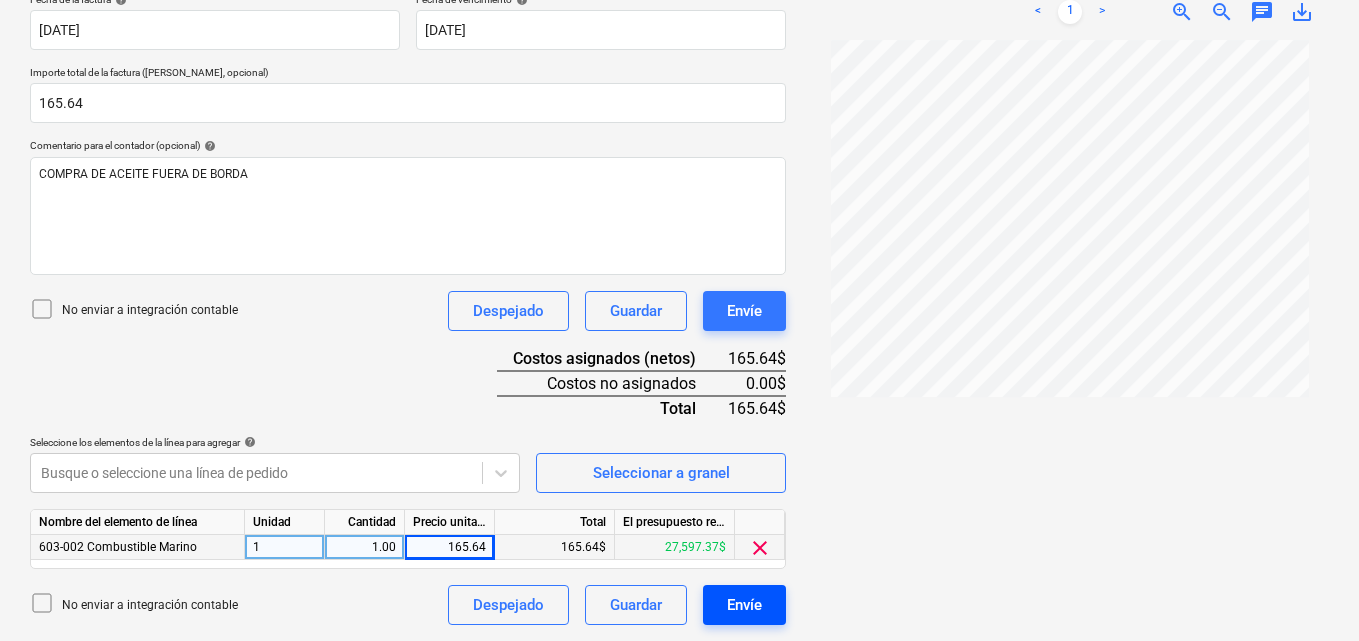 click on "Envíe" at bounding box center (744, 605) 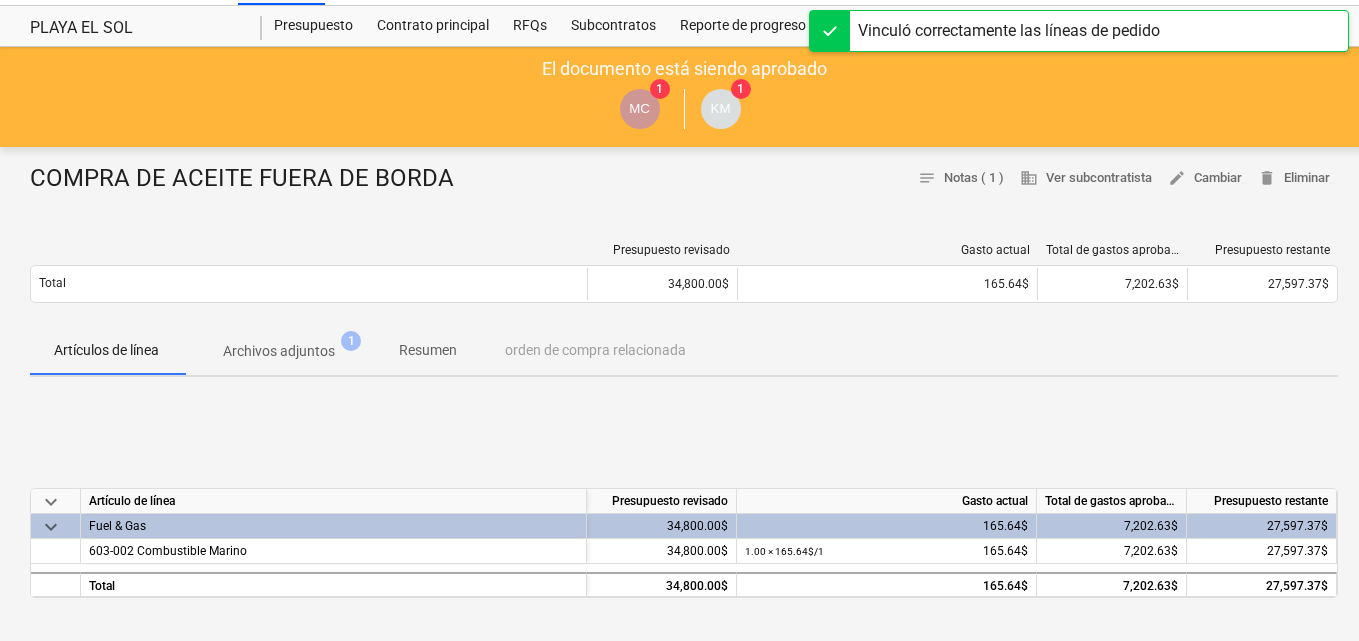 scroll, scrollTop: 0, scrollLeft: 0, axis: both 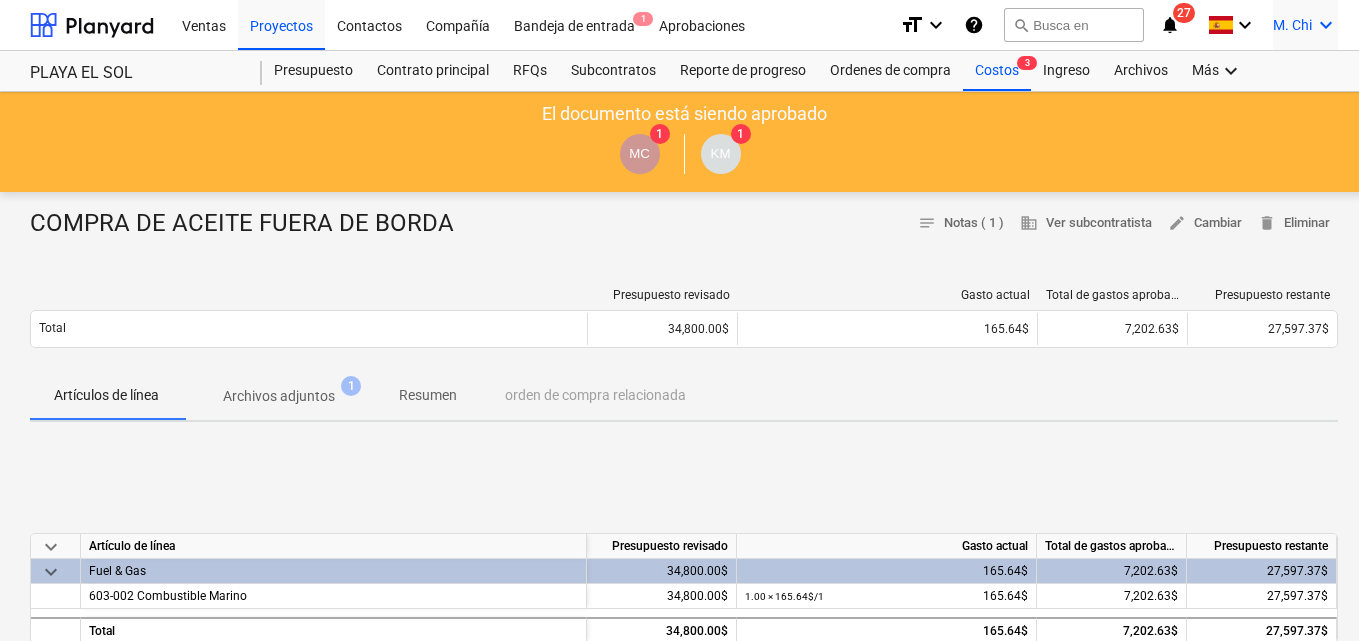 click on "keyboard_arrow_down" at bounding box center [1326, 25] 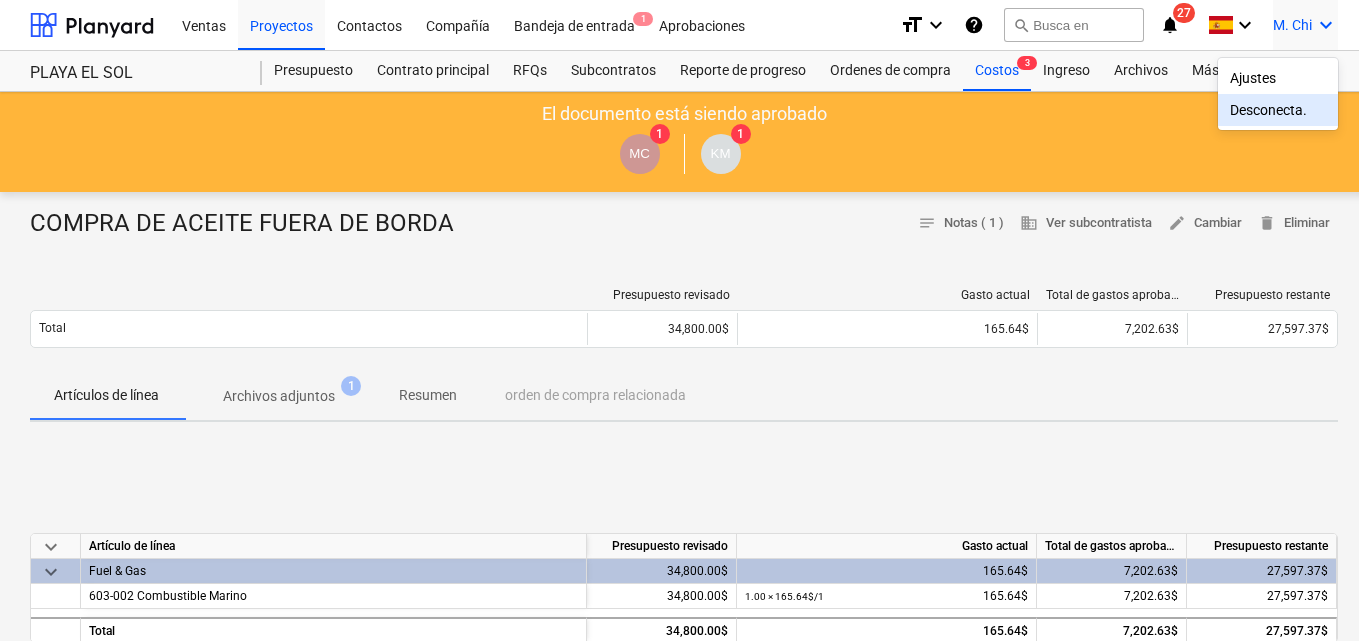 click on "Desconecta." at bounding box center [1278, 110] 